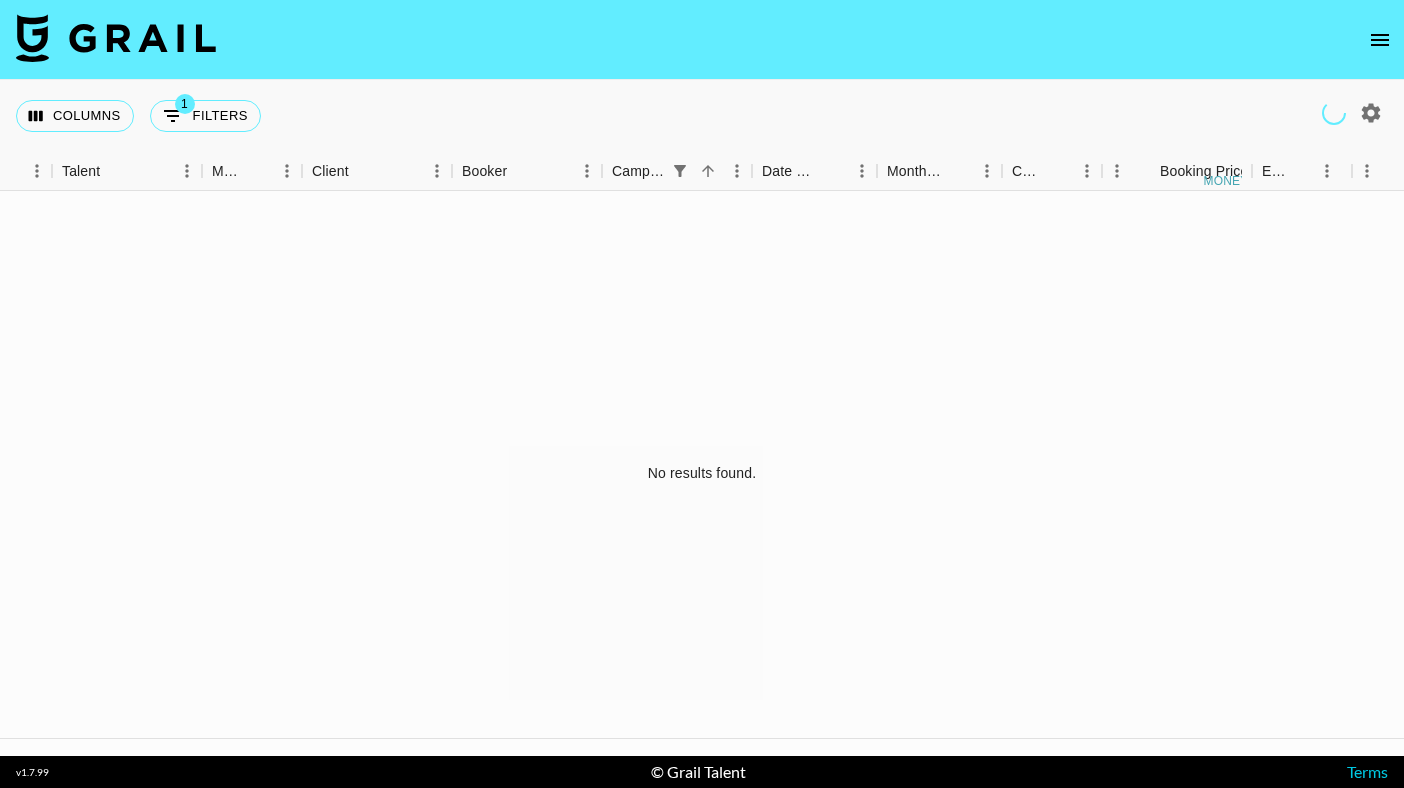 scroll, scrollTop: 0, scrollLeft: 0, axis: both 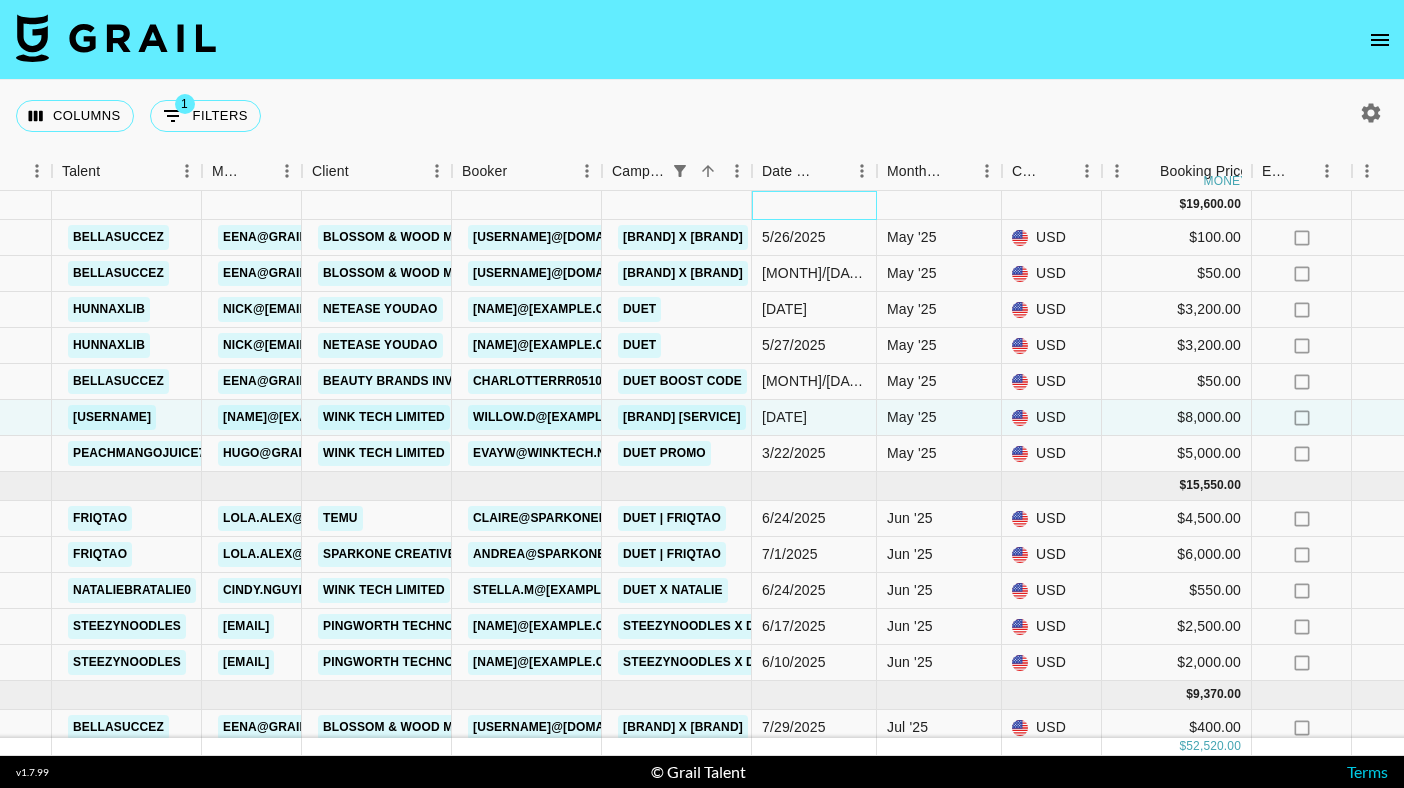 click at bounding box center (814, 205) 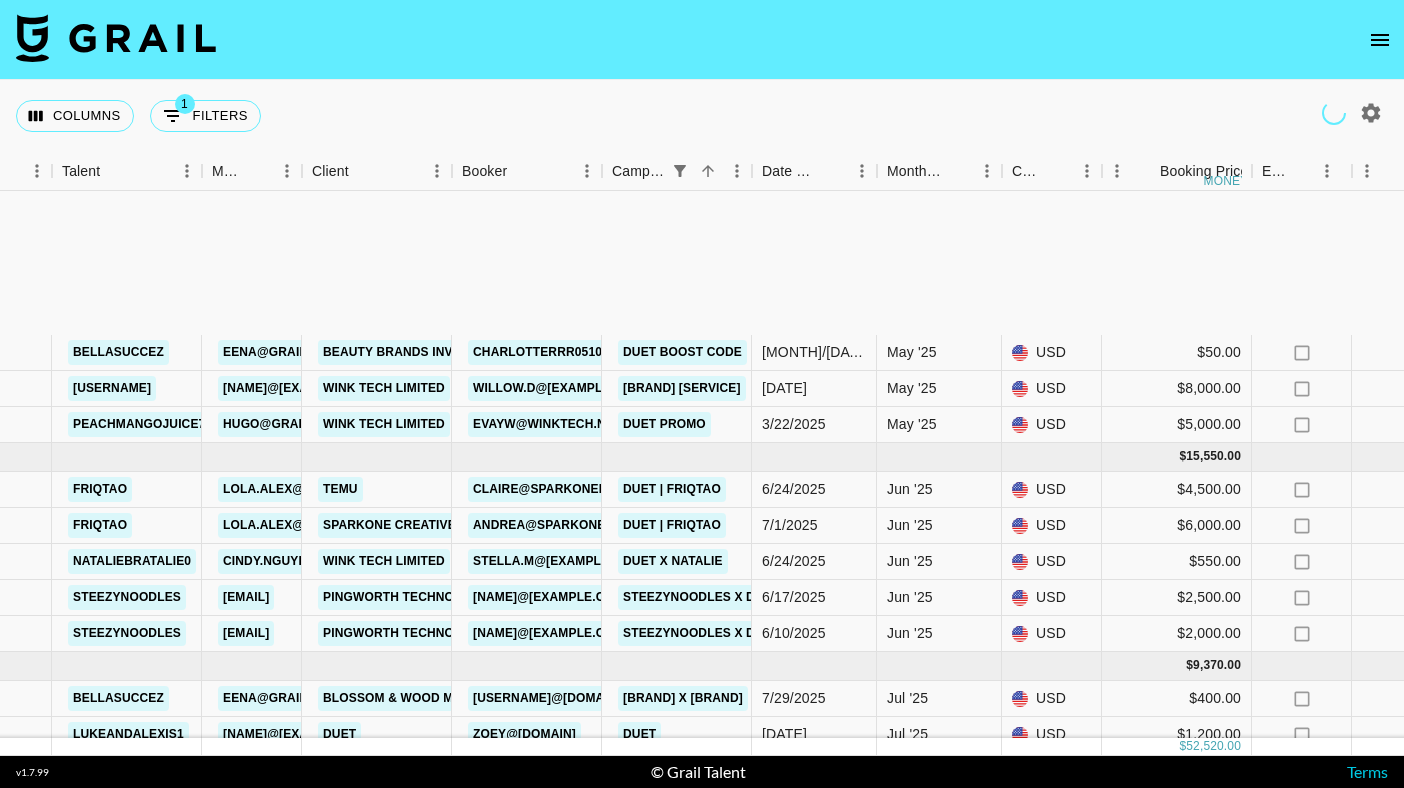 scroll, scrollTop: 206, scrollLeft: 363, axis: both 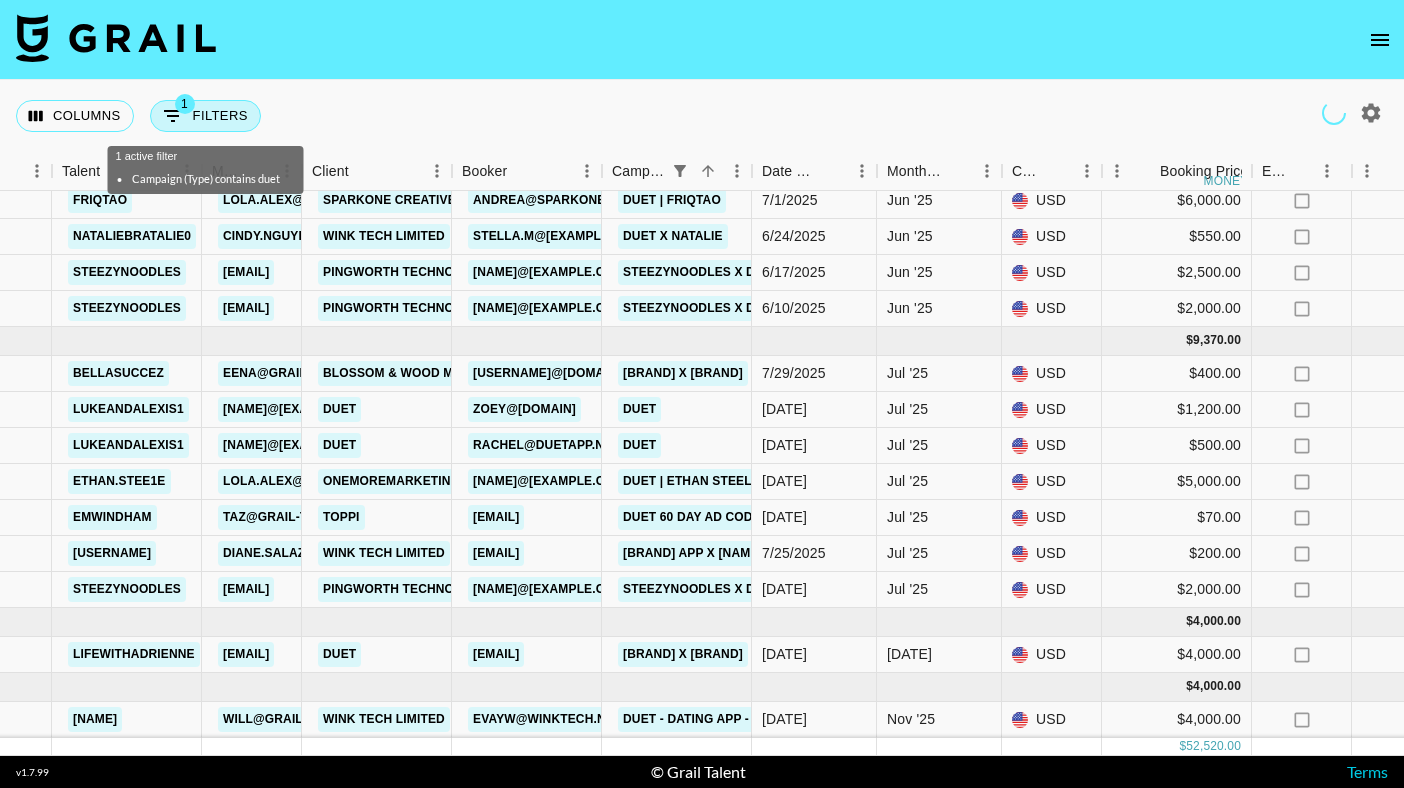 click on "1 Filters" at bounding box center [205, 116] 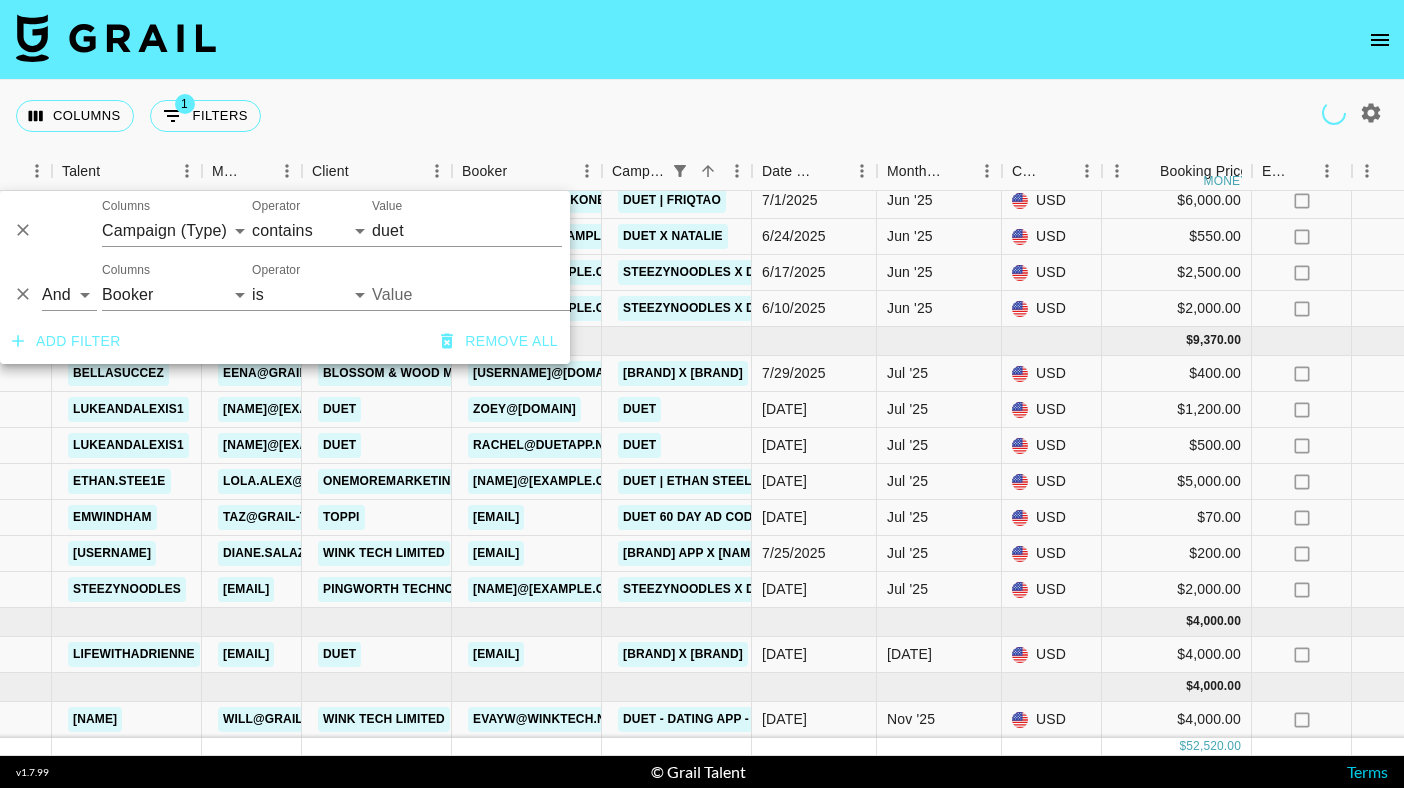click 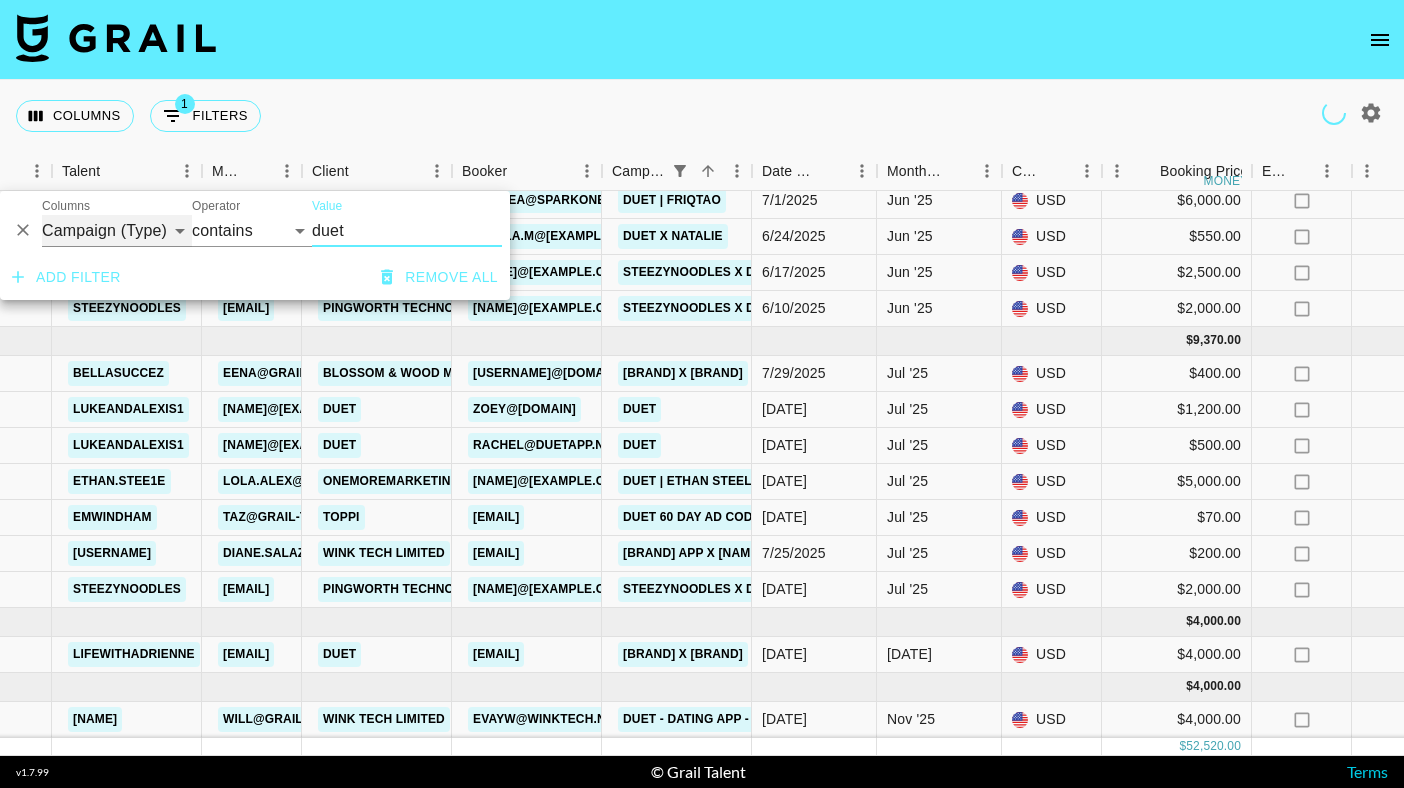 click on "Grail Platform ID Airtable ID Talent Manager Client Booker Campaign (Type) Date Created Created by Grail Team Month Due Currency Booking Price Creator Commmission Override External Commission Expenses: Remove Commission? Commission Status Video Link Boost Code Special Booking Type PO Number Invoice Notes Uniport Contact Email Contract File Payment Sent Payment Sent Date Invoice Link" at bounding box center (117, 231) 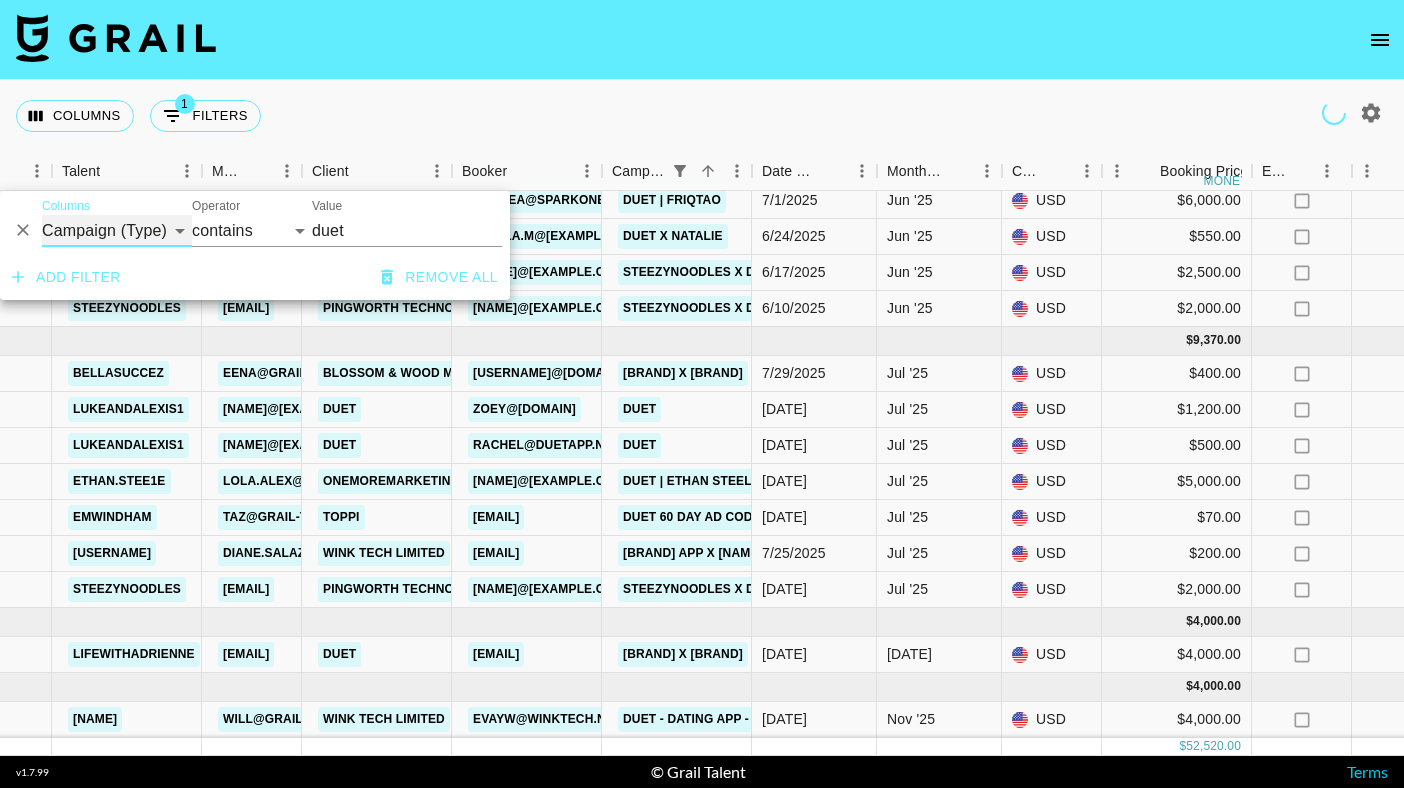 click on "Grail Platform ID Airtable ID Talent Manager Client Booker Campaign (Type) Date Created Created by Grail Team Month Due Currency Booking Price Creator Commmission Override External Commission Expenses: Remove Commission? Commission Status Video Link Boost Code Special Booking Type PO Number Invoice Notes Uniport Contact Email Contract File Payment Sent Payment Sent Date Invoice Link" at bounding box center [117, 231] 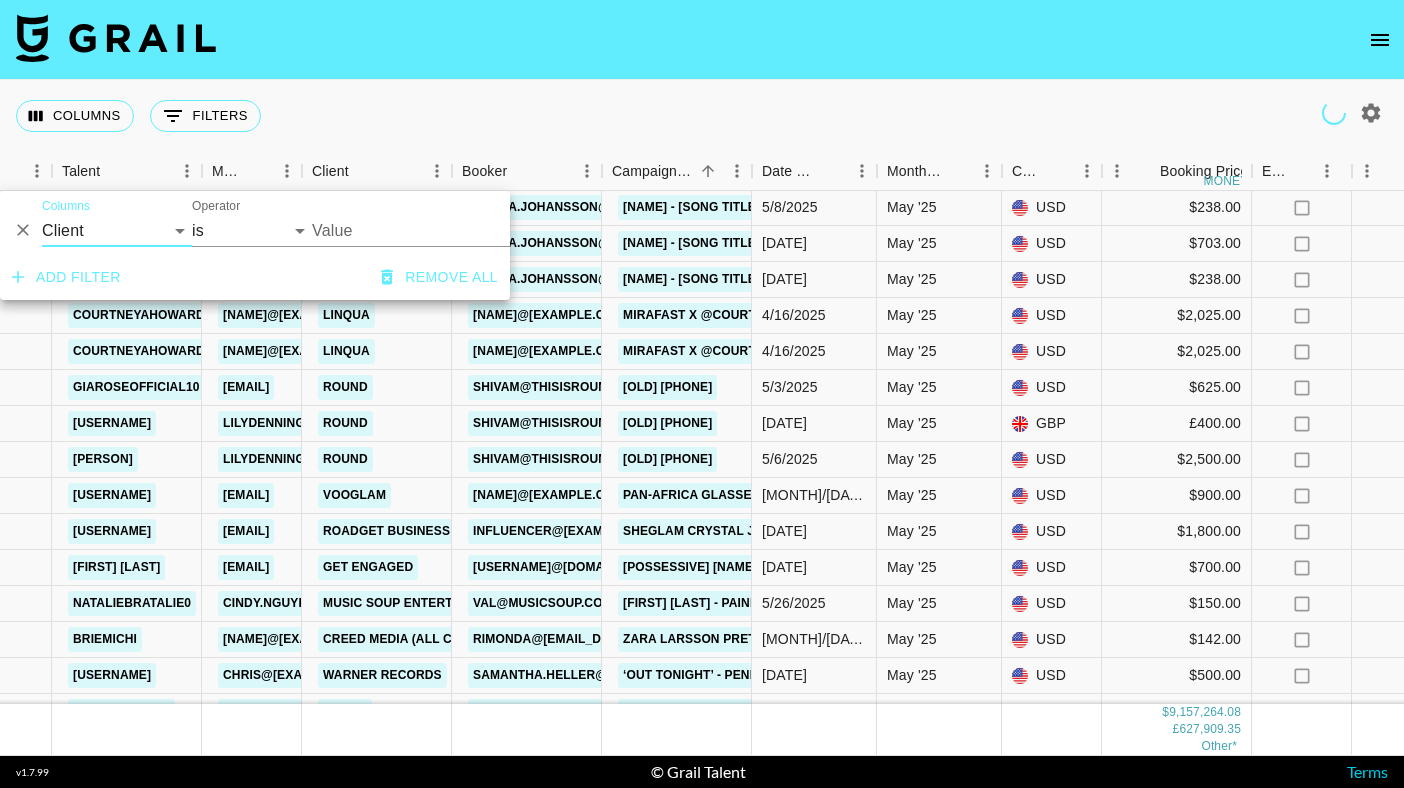 click on "Value" at bounding box center (447, 230) 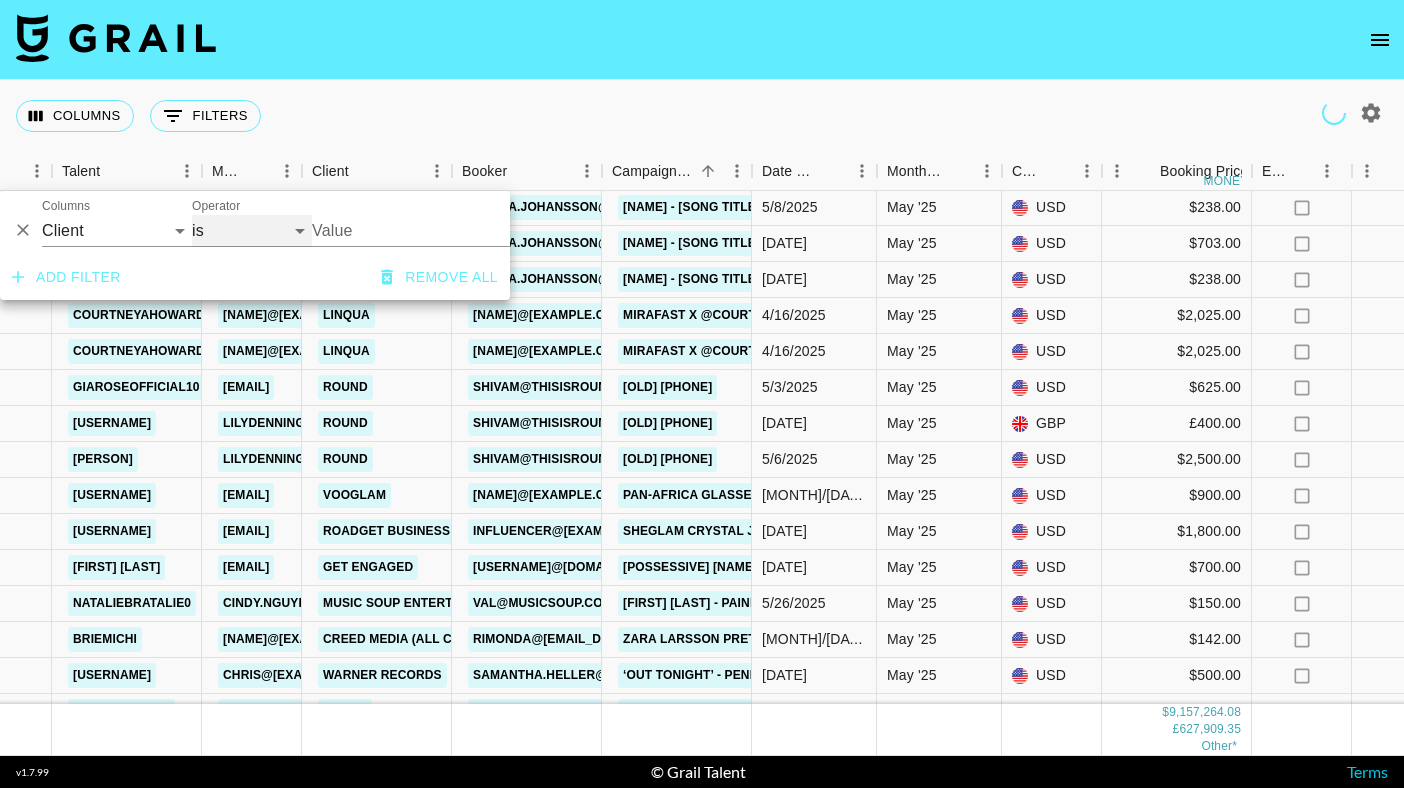 click on "is is not is any of is not any of" at bounding box center [252, 231] 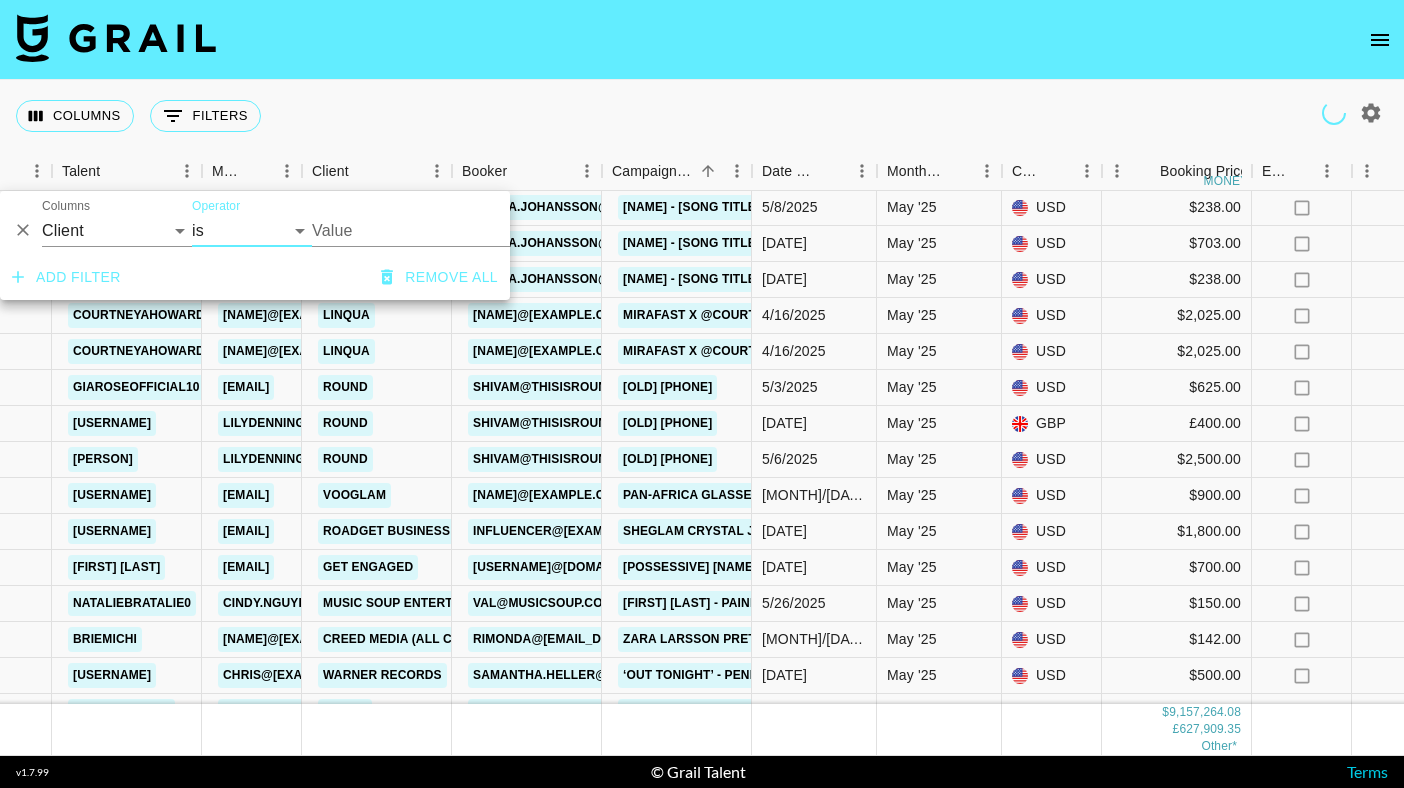 click on "Value" at bounding box center (447, 230) 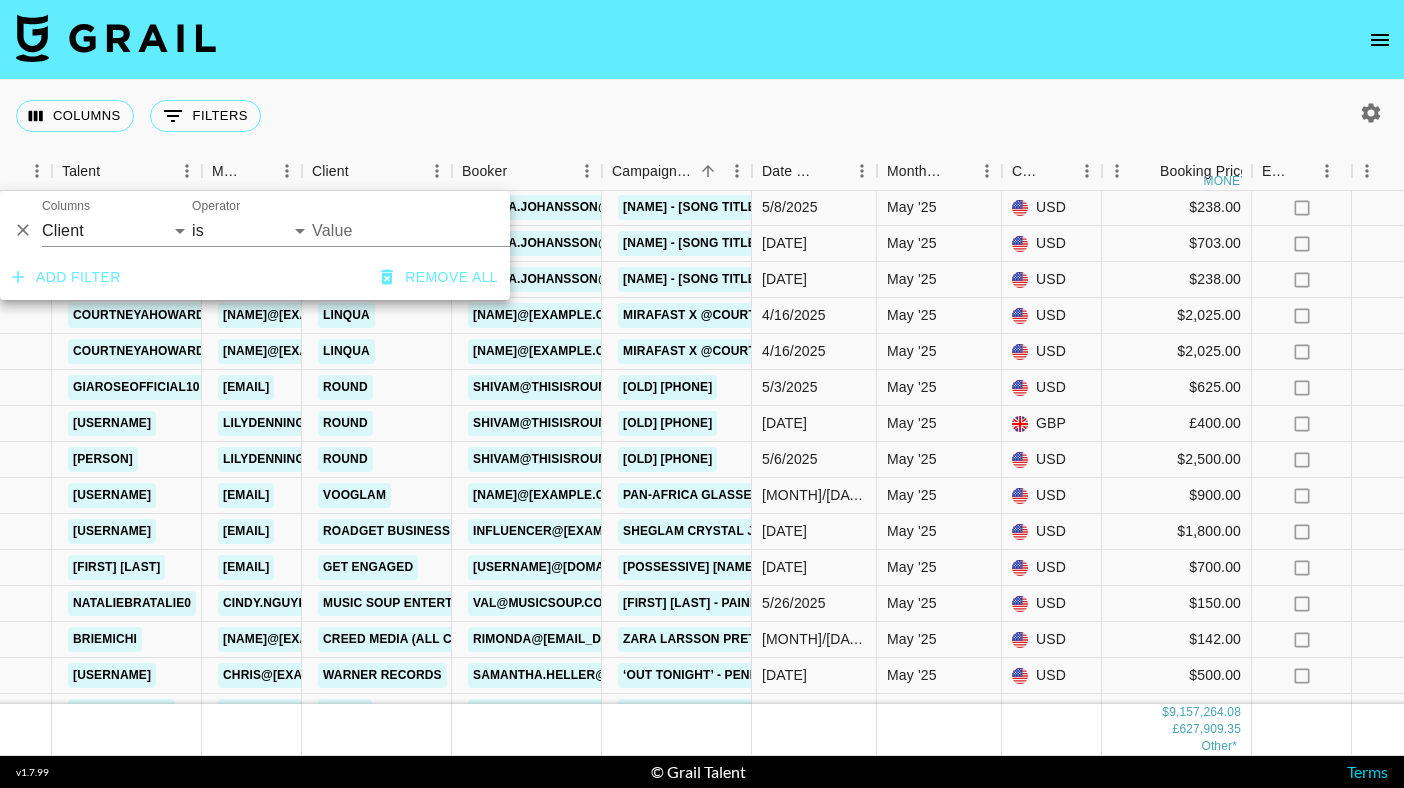 click on "Value" at bounding box center [447, 230] 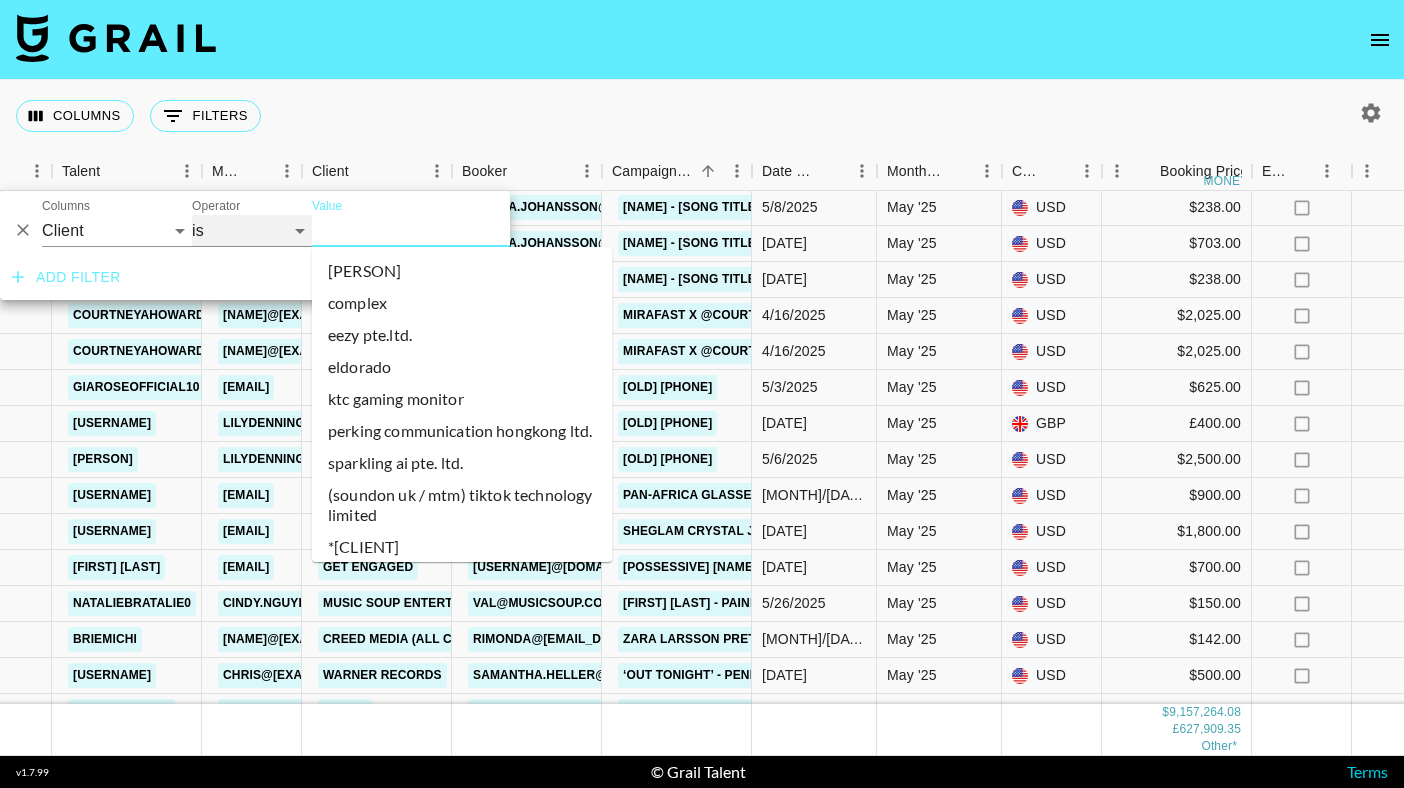 click on "is is not is any of is not any of" at bounding box center [252, 231] 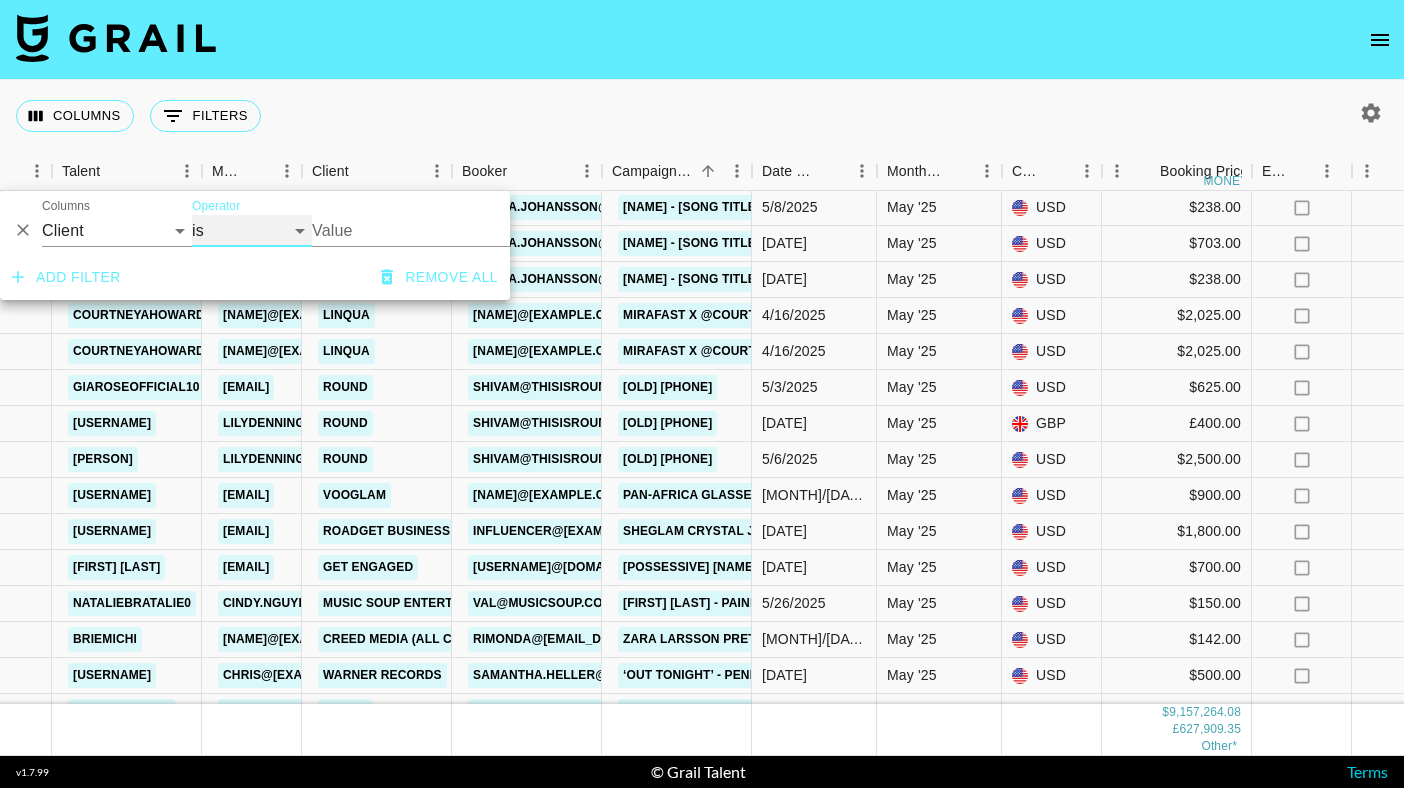 select on "isAnyOf" 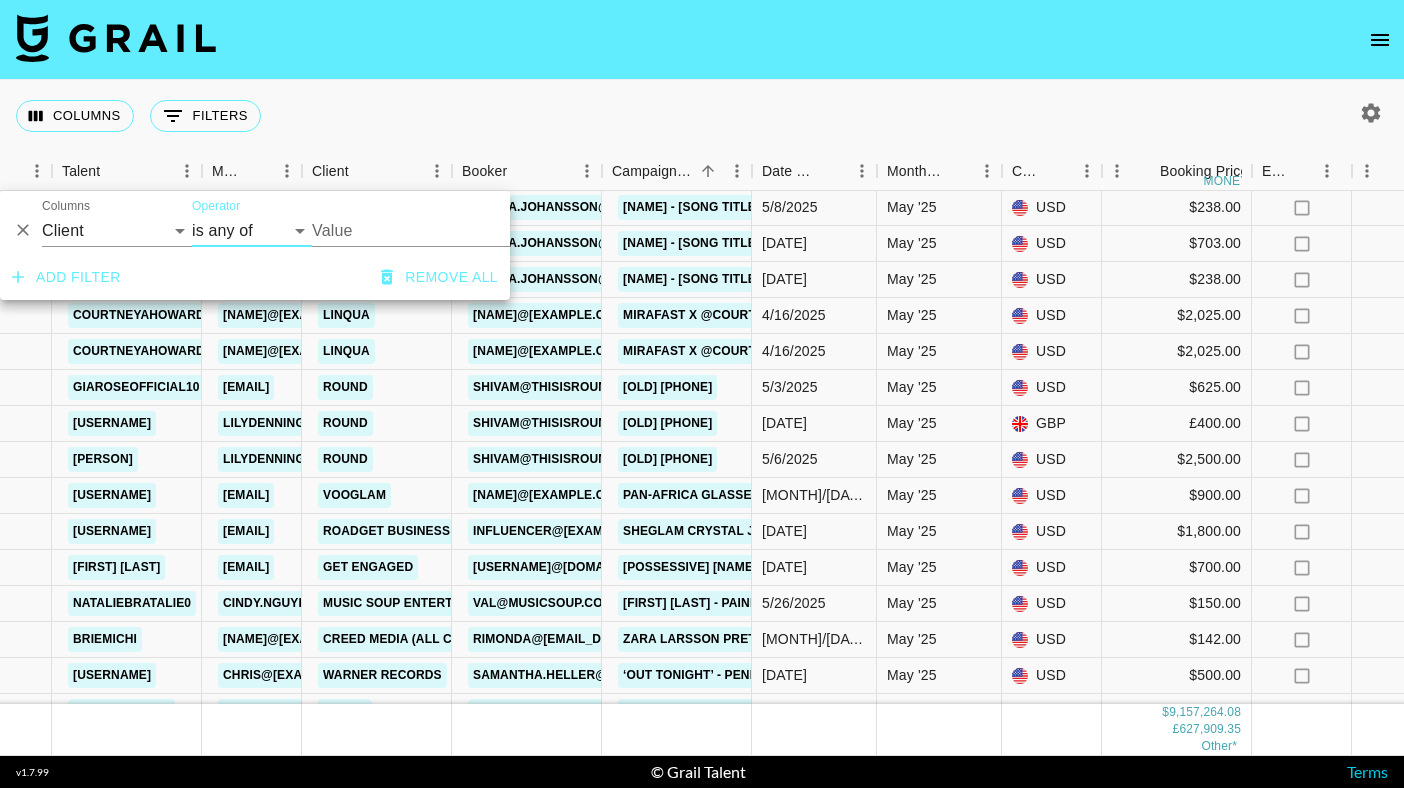 click on "Value" at bounding box center [447, 230] 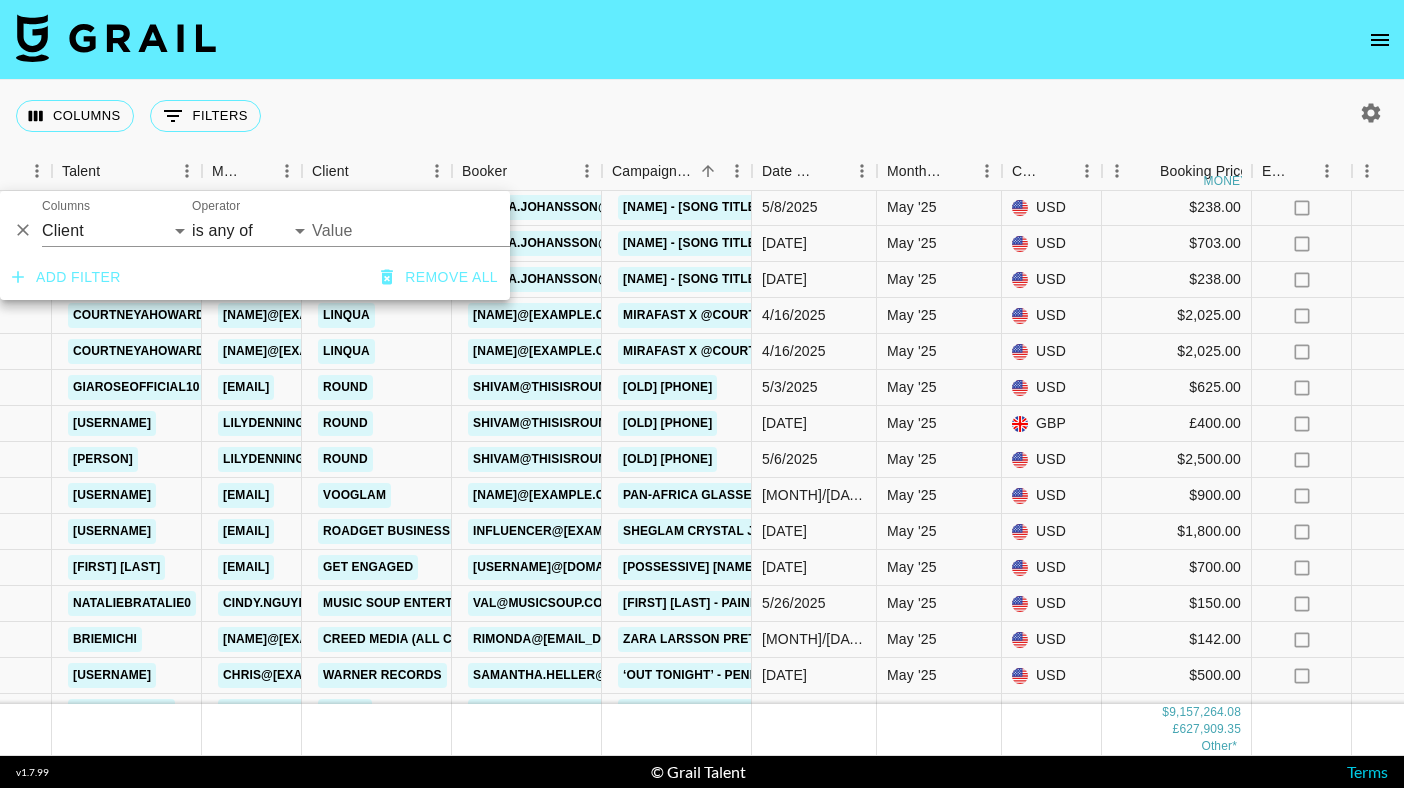 click on "Value" at bounding box center [447, 230] 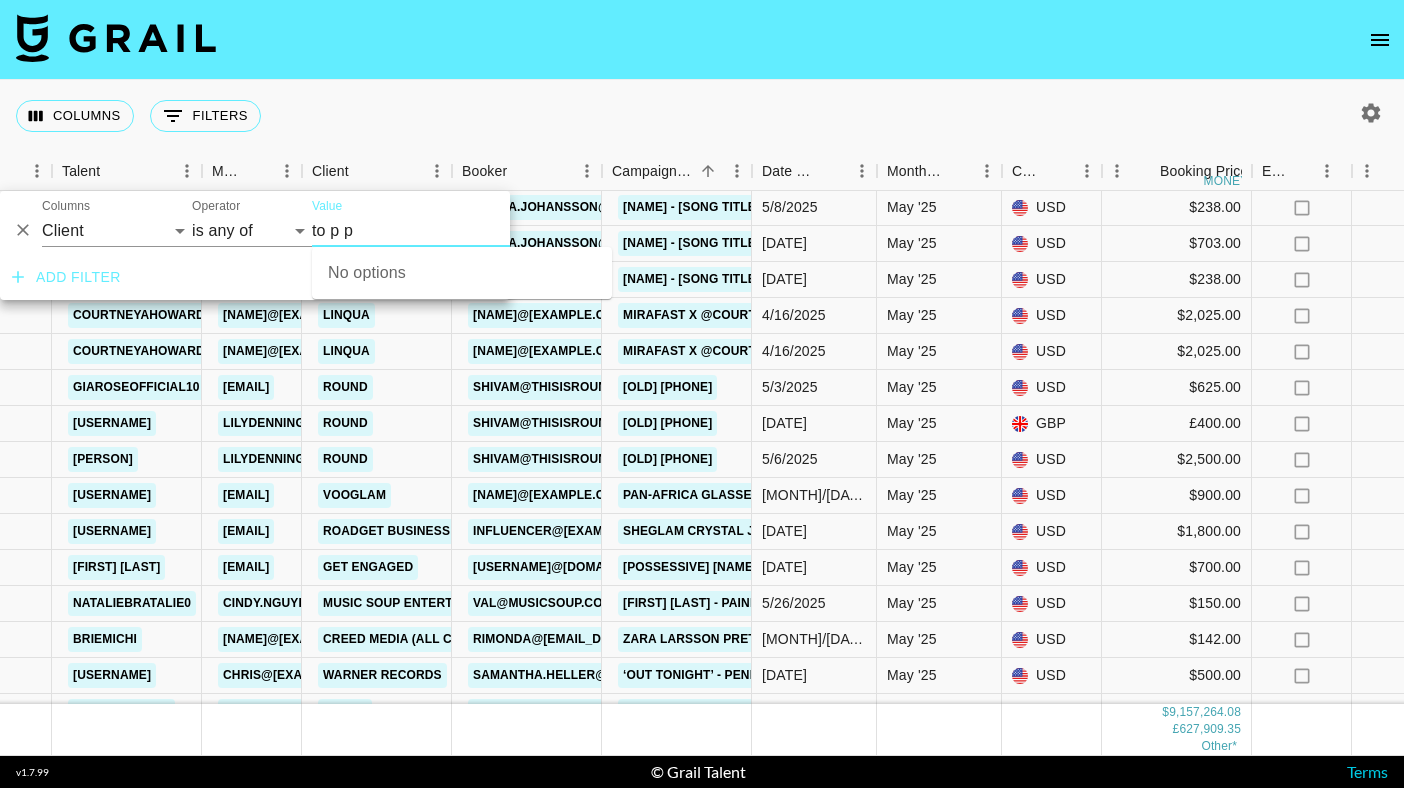 type on "toppi" 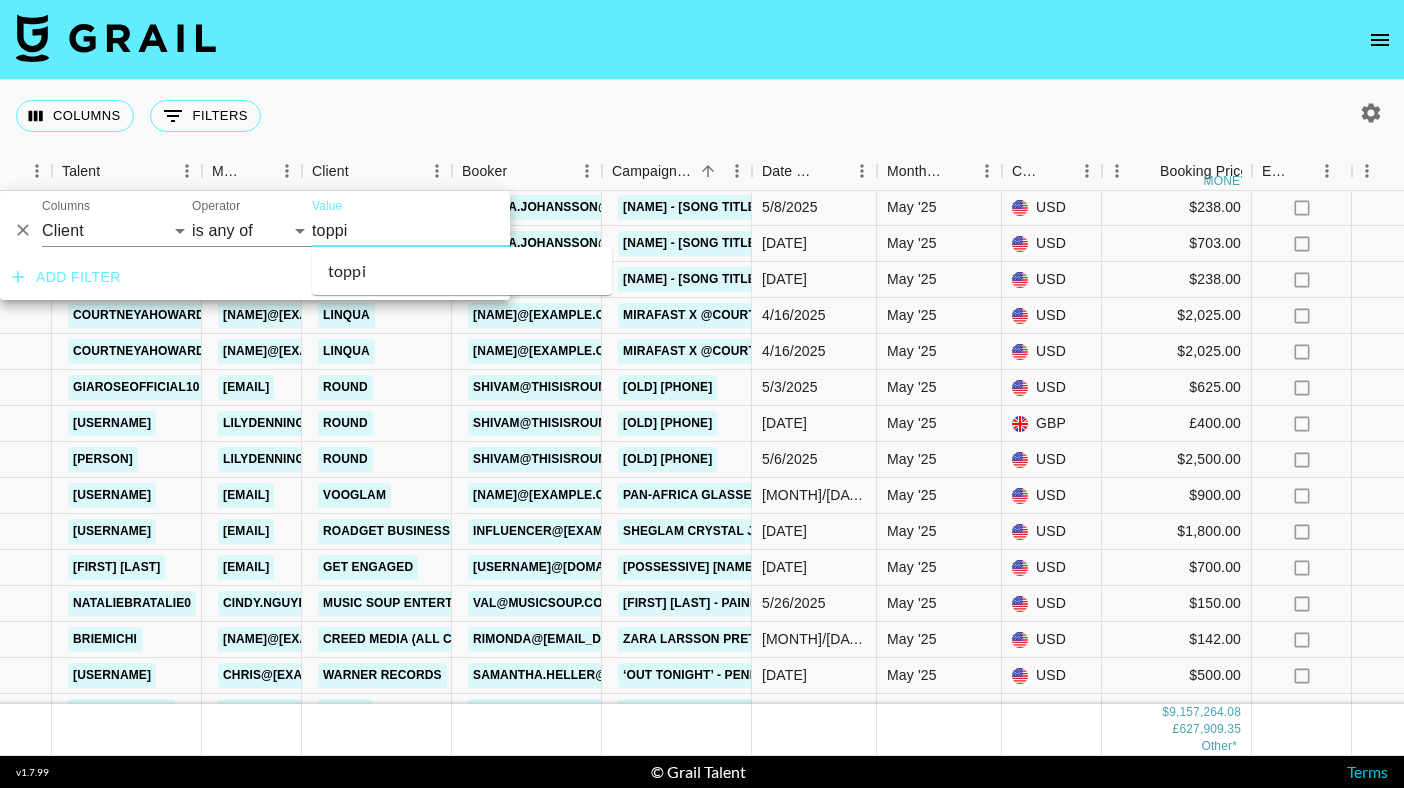 click on "toppi" at bounding box center (462, 271) 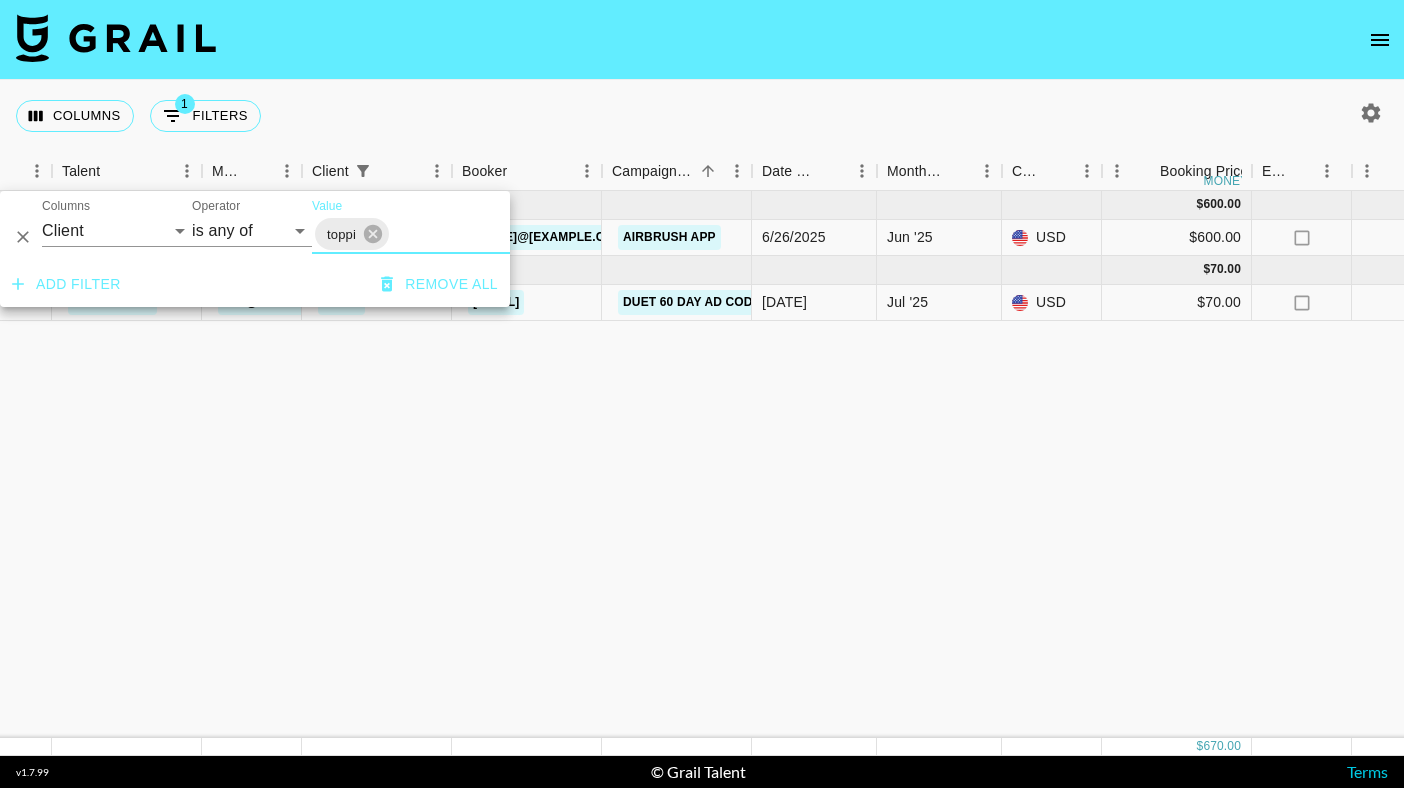 click on "Jun '25  ( 1 ) $ 600.00 $ 58.58 rec3USNl4Pmy6rIaJ [NAME] [NAME] [NAME]@[EXAMPLE.COM] [NAME] Airbrush App 6/26/2025 Jun '25  USD $600.00 no $58.58 approved https://www.tiktok.com/@callmebabytee/video/7519003286658157829?is_from_webapp=1&sender_device=pc&web_id=7502837854105437701 Screenshot 2025-06-30 at 06.22.50.png yes 7/10/2025 https://in.xero.com/DDKY9q0pLIWN01ACRcaZAkrvJZBFqSF6M24DcCQi Jul '25  ( 1 ) $ 70.00 $ 6.83 recCtzC1dSsy0eWwh [NAME] [NAME]@[EXAMPLE.COM] [NAME] kelly@[EXAMPLE.COM] Duet 60 Day Ad Code 7/14/2025 Jul '25  USD $70.00 no $6.83 approved Expenses yes 7/15/2025 https://in.xero.com/Eahs0WIUAEkutwvfWEe9zsEnNJ2TUDDLodDbksZY" at bounding box center (1359, 464) 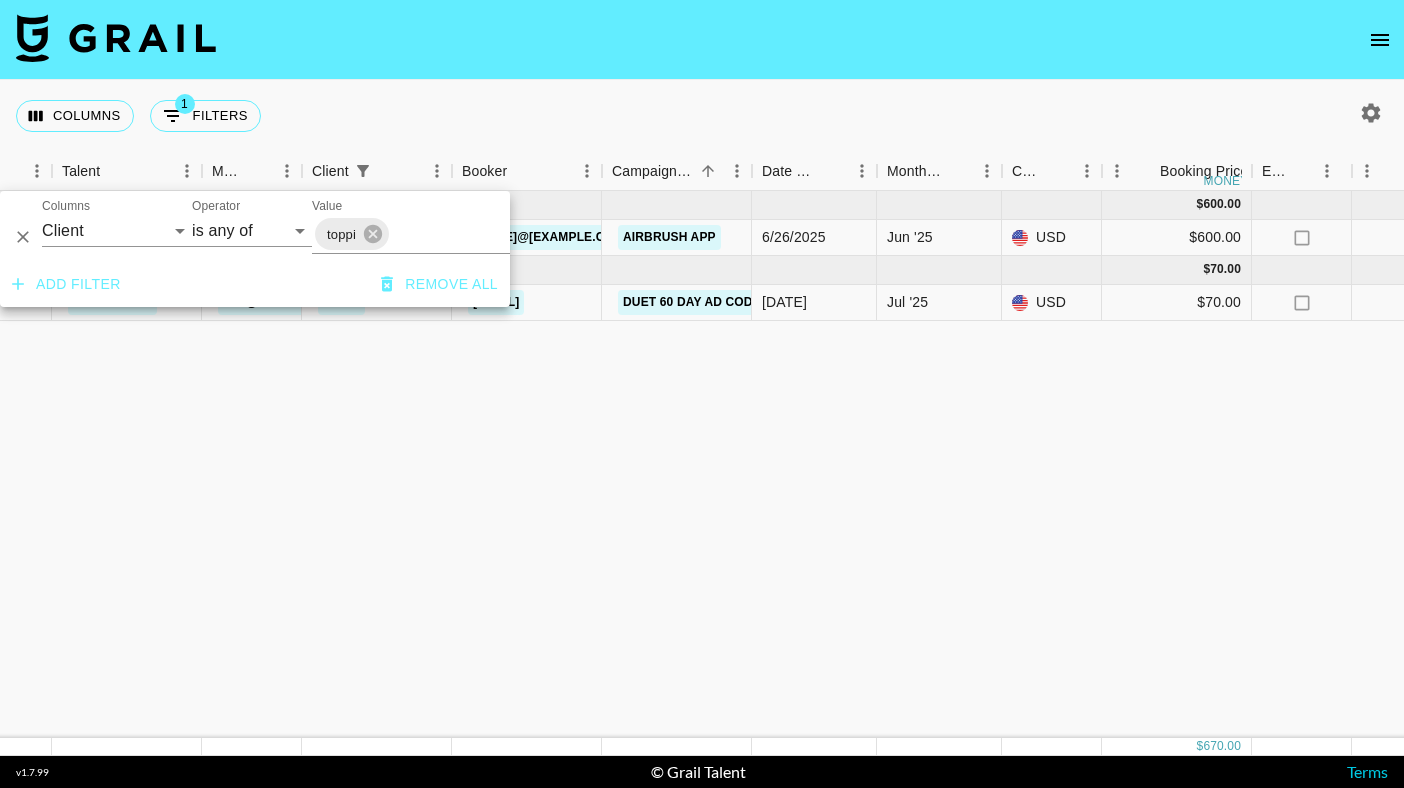 scroll, scrollTop: 0, scrollLeft: 363, axis: horizontal 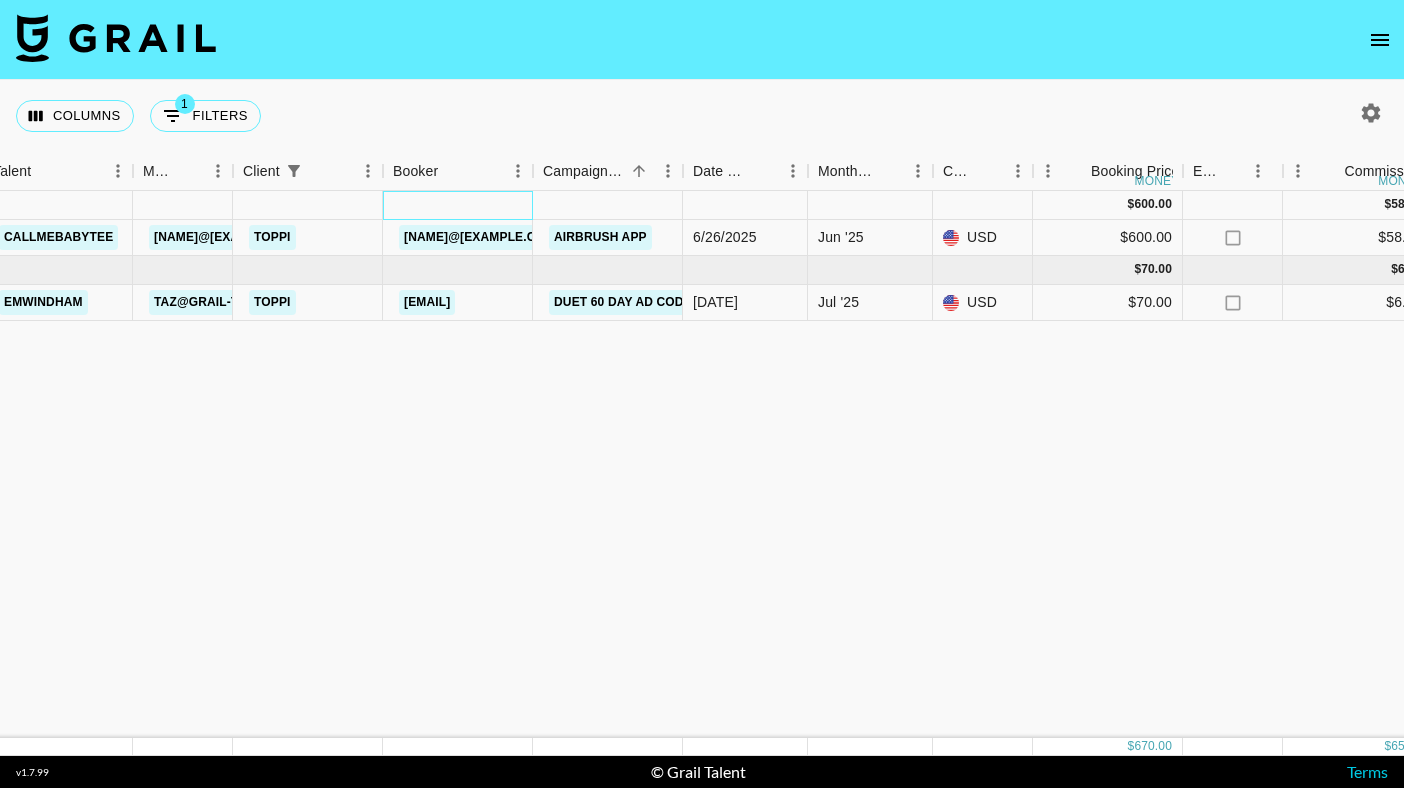 drag, startPoint x: 530, startPoint y: 201, endPoint x: 543, endPoint y: 201, distance: 13 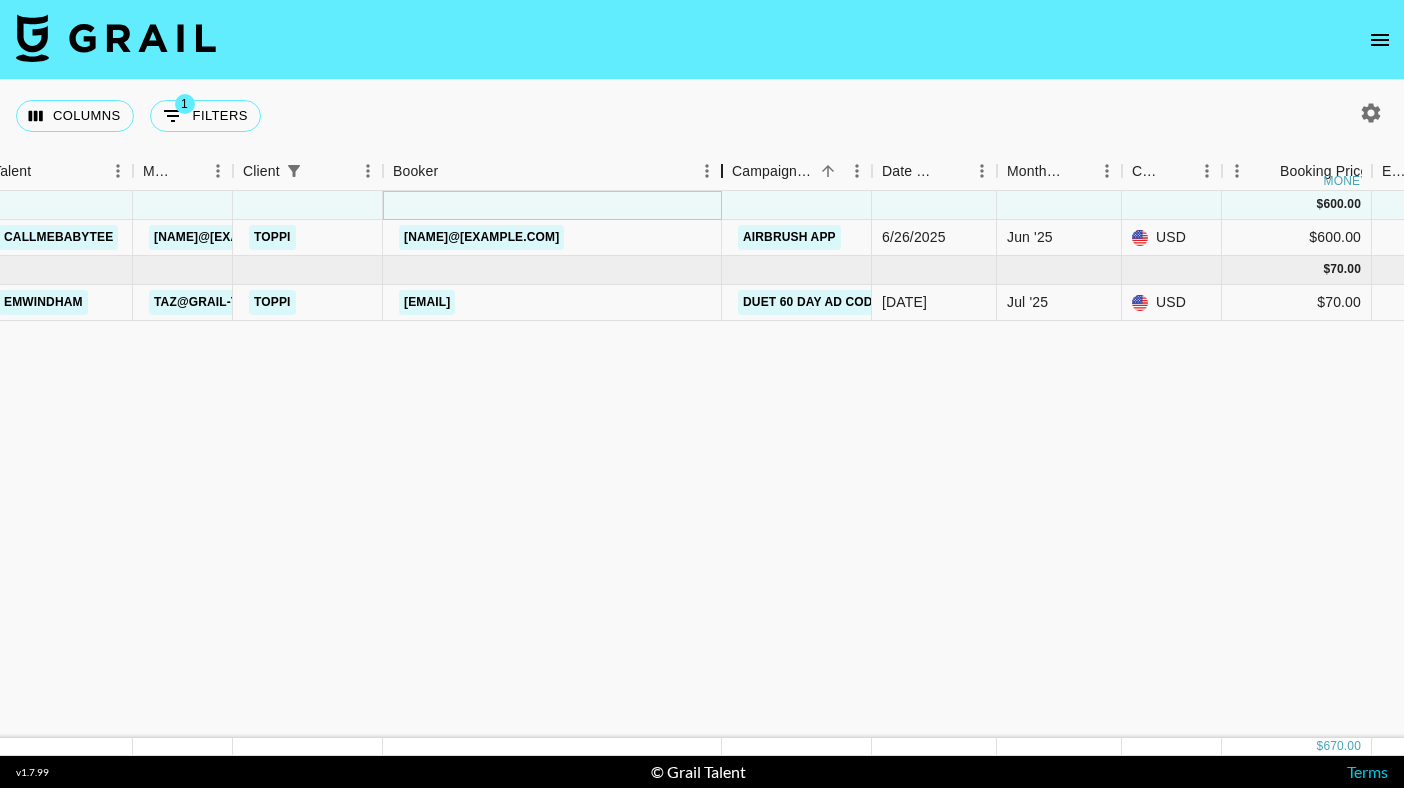 drag, startPoint x: 531, startPoint y: 177, endPoint x: 717, endPoint y: 190, distance: 186.45375 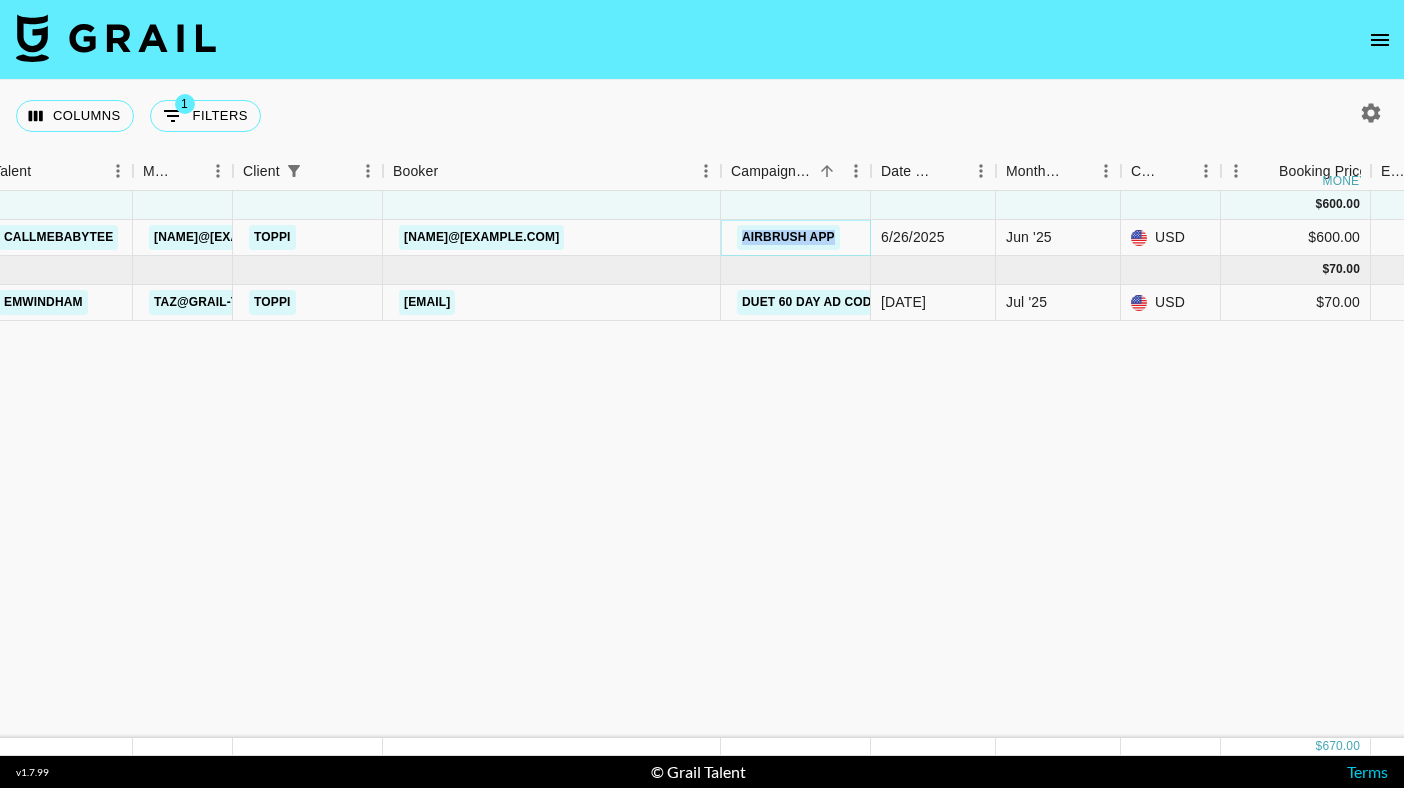 copy on "Airbrush App" 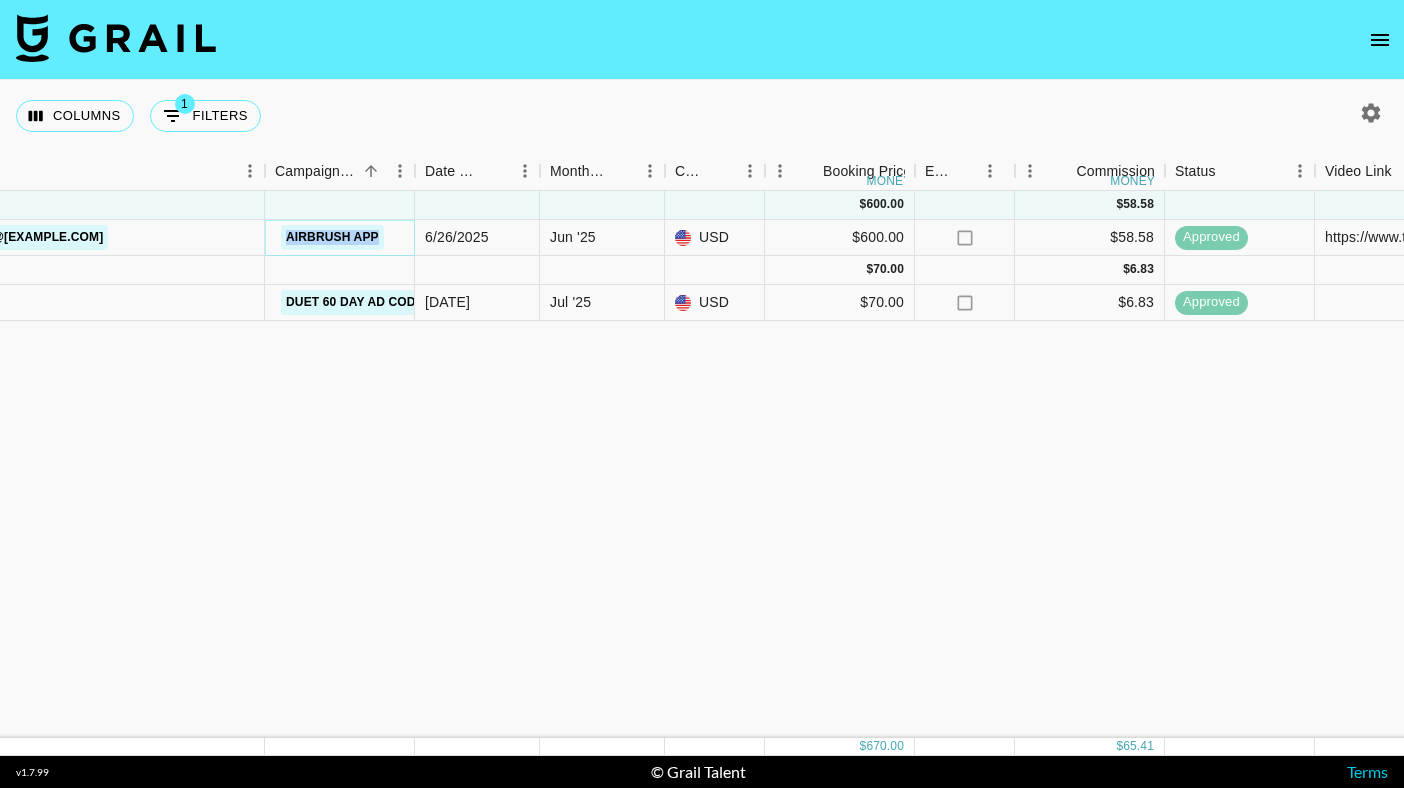 scroll, scrollTop: 0, scrollLeft: 902, axis: horizontal 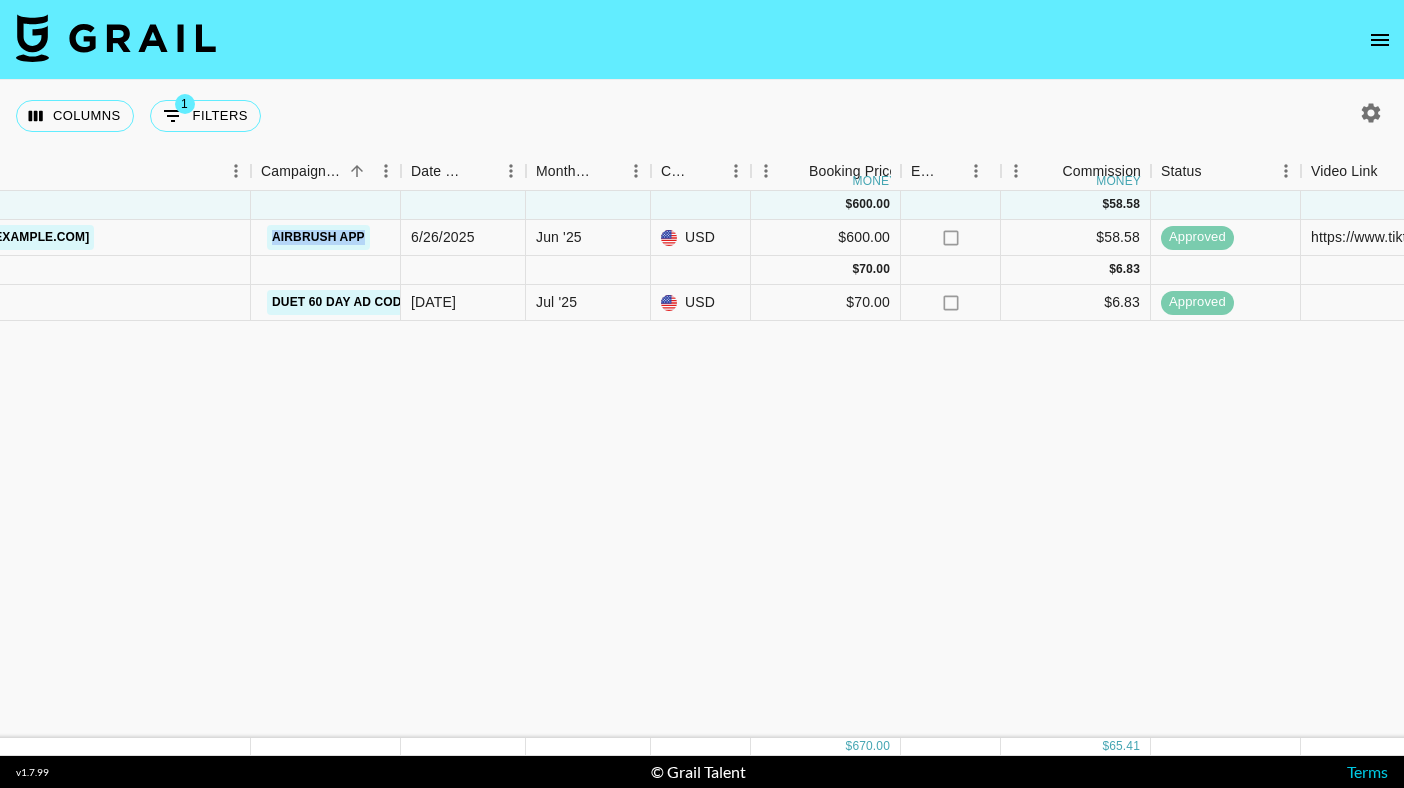 select on "id" 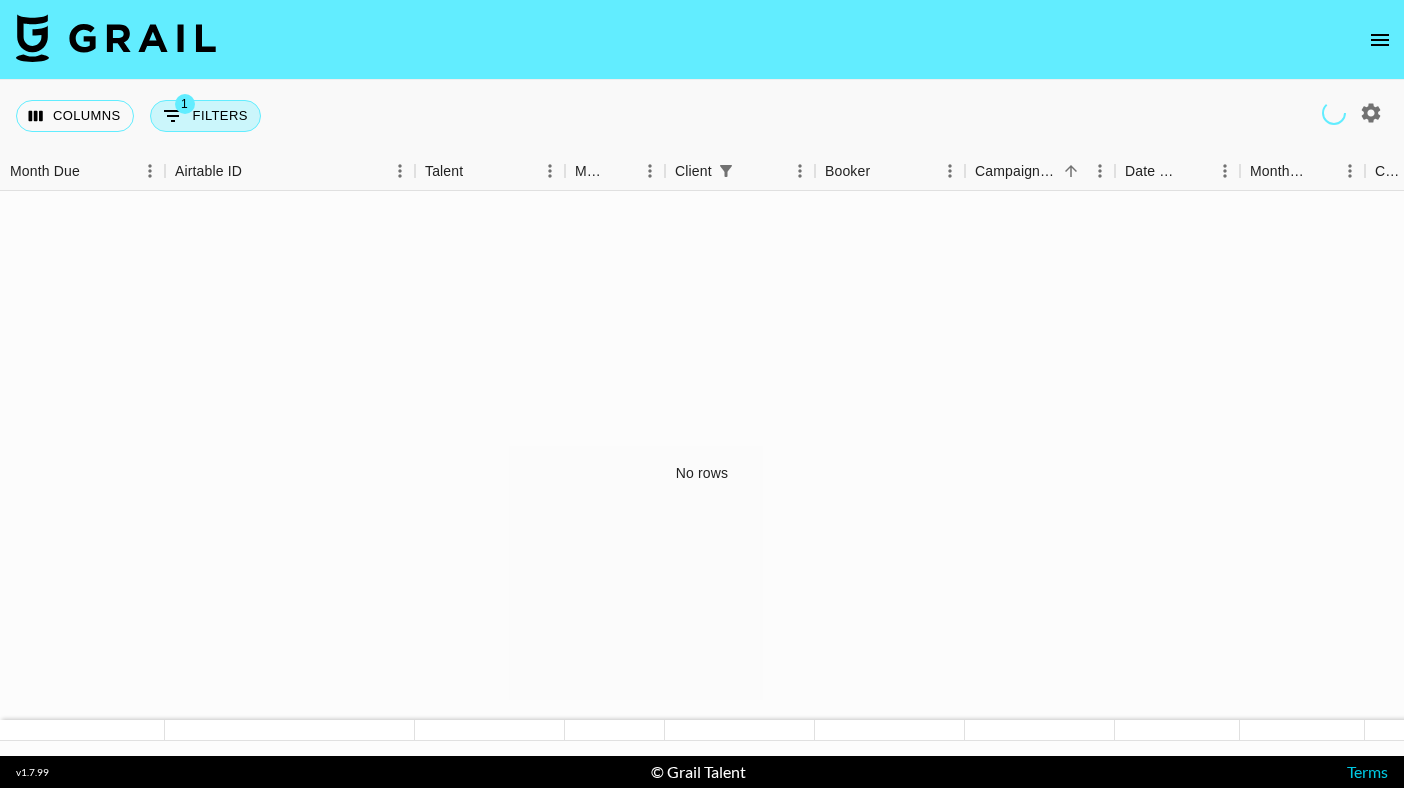 click on "1 Filters" at bounding box center [205, 116] 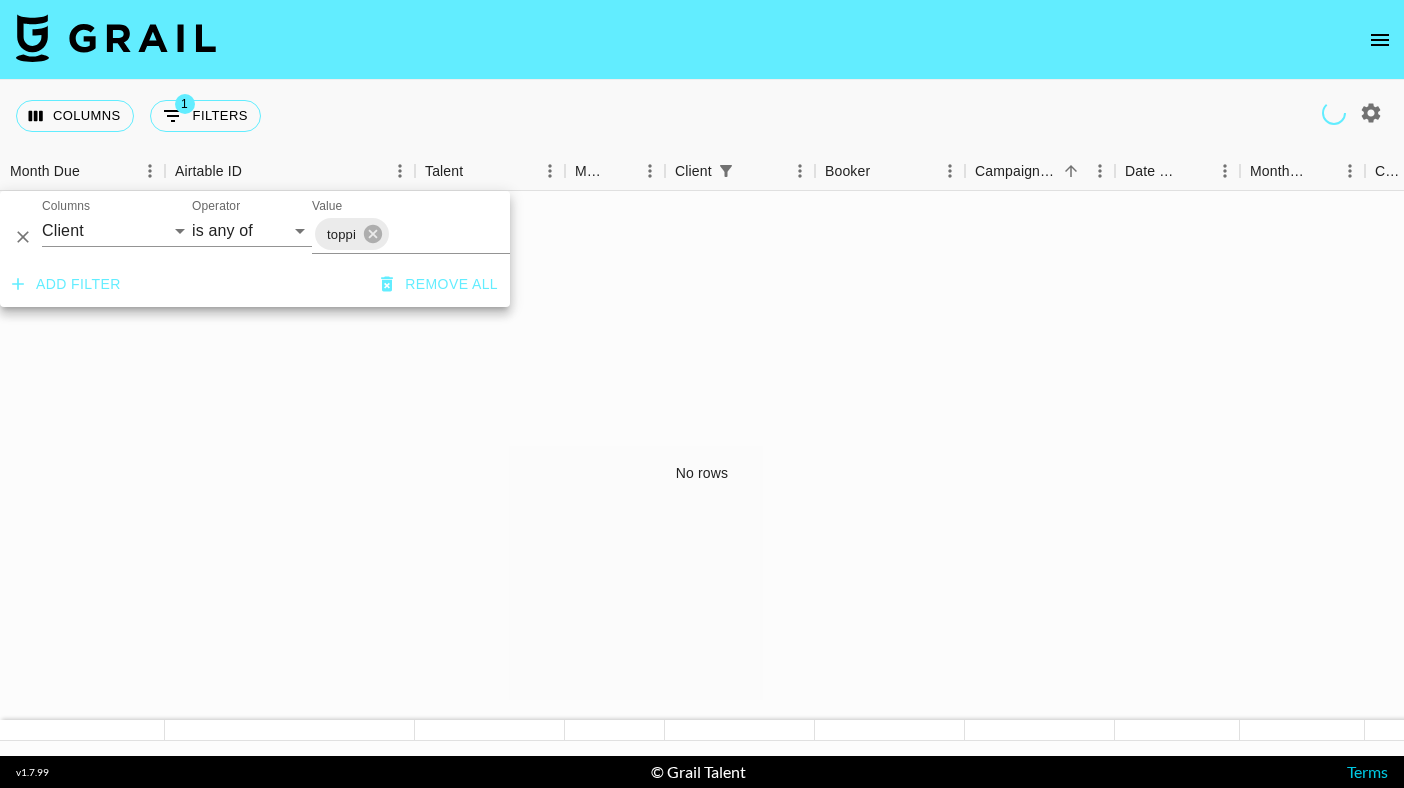 click on "No rows" at bounding box center [702, 473] 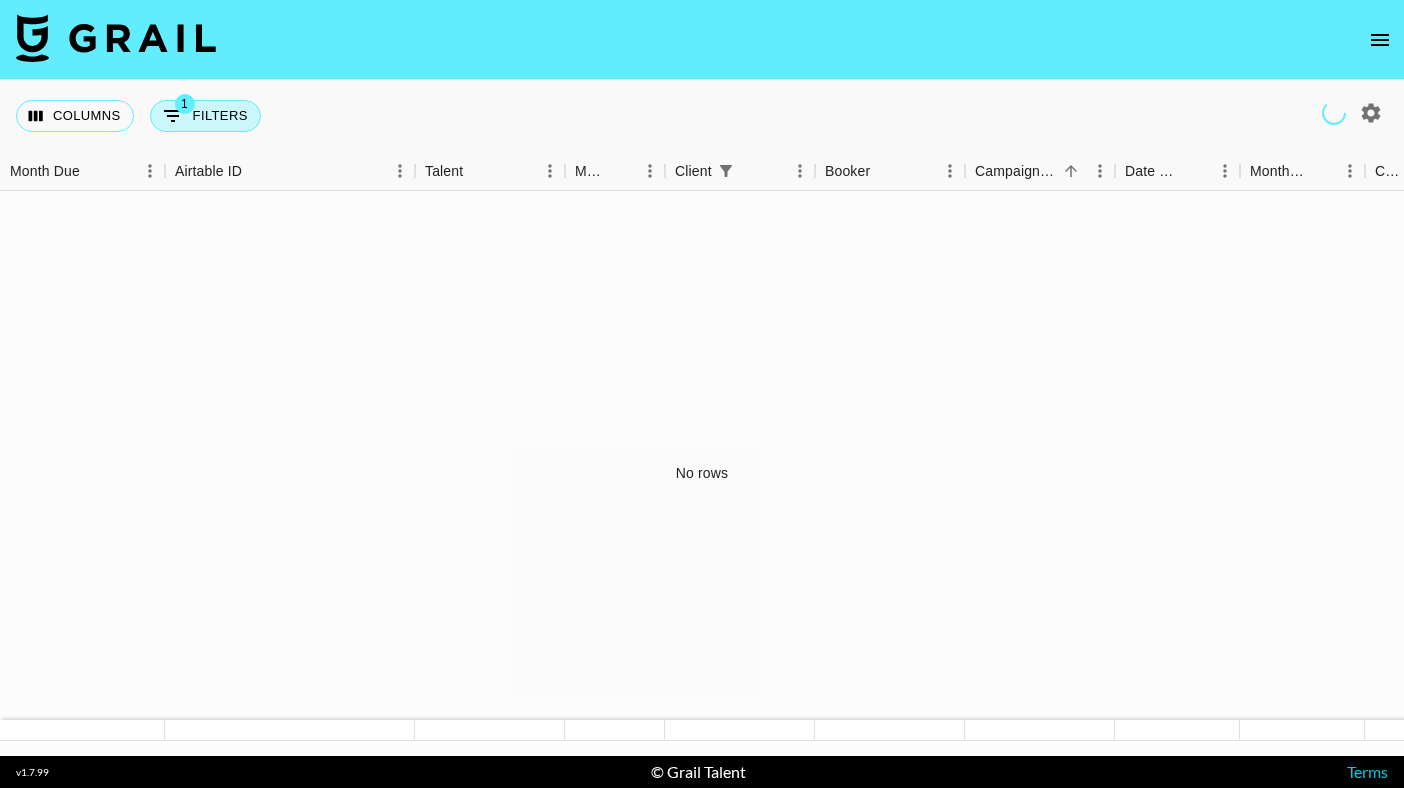 click on "1 Filters" at bounding box center (205, 116) 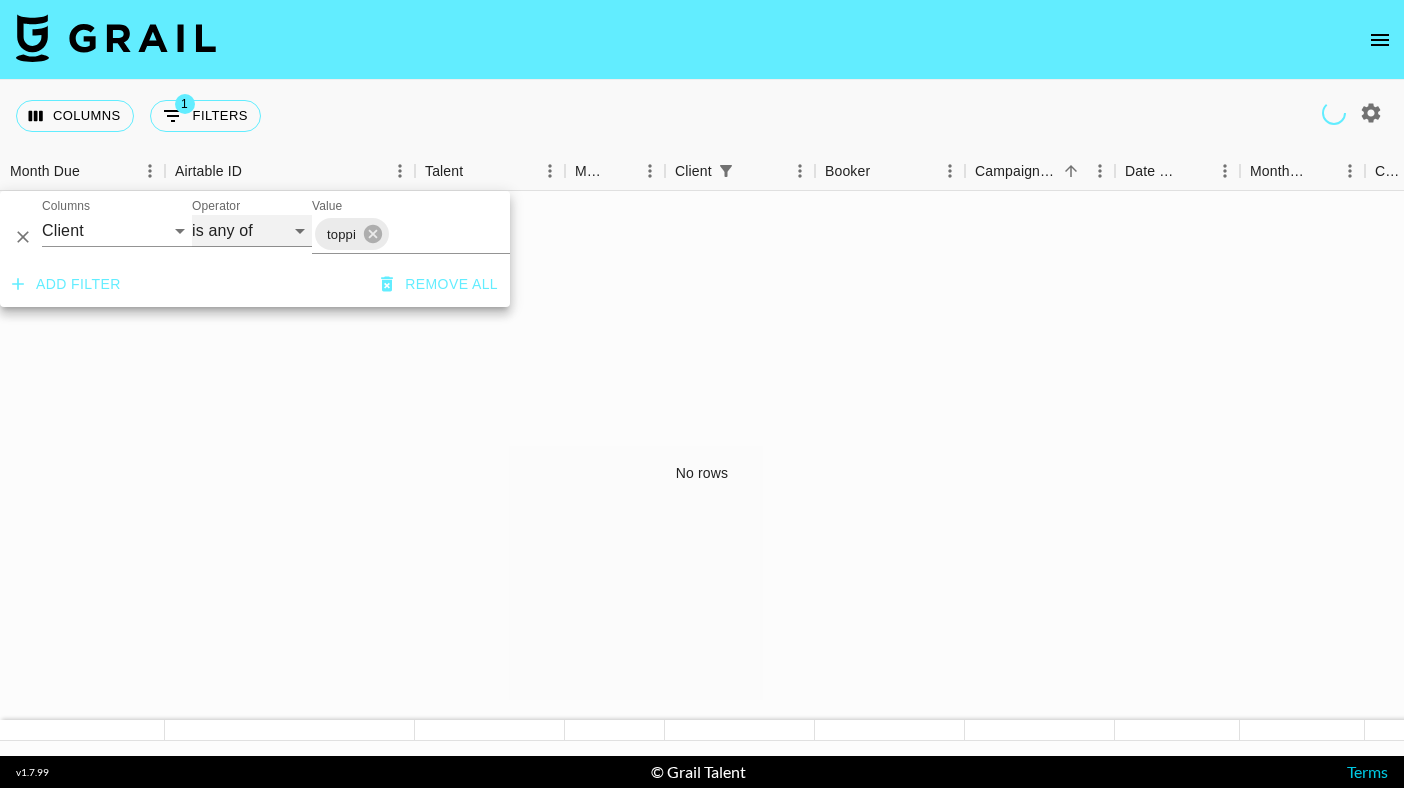 click on "is is not is any of is not any of" at bounding box center (252, 231) 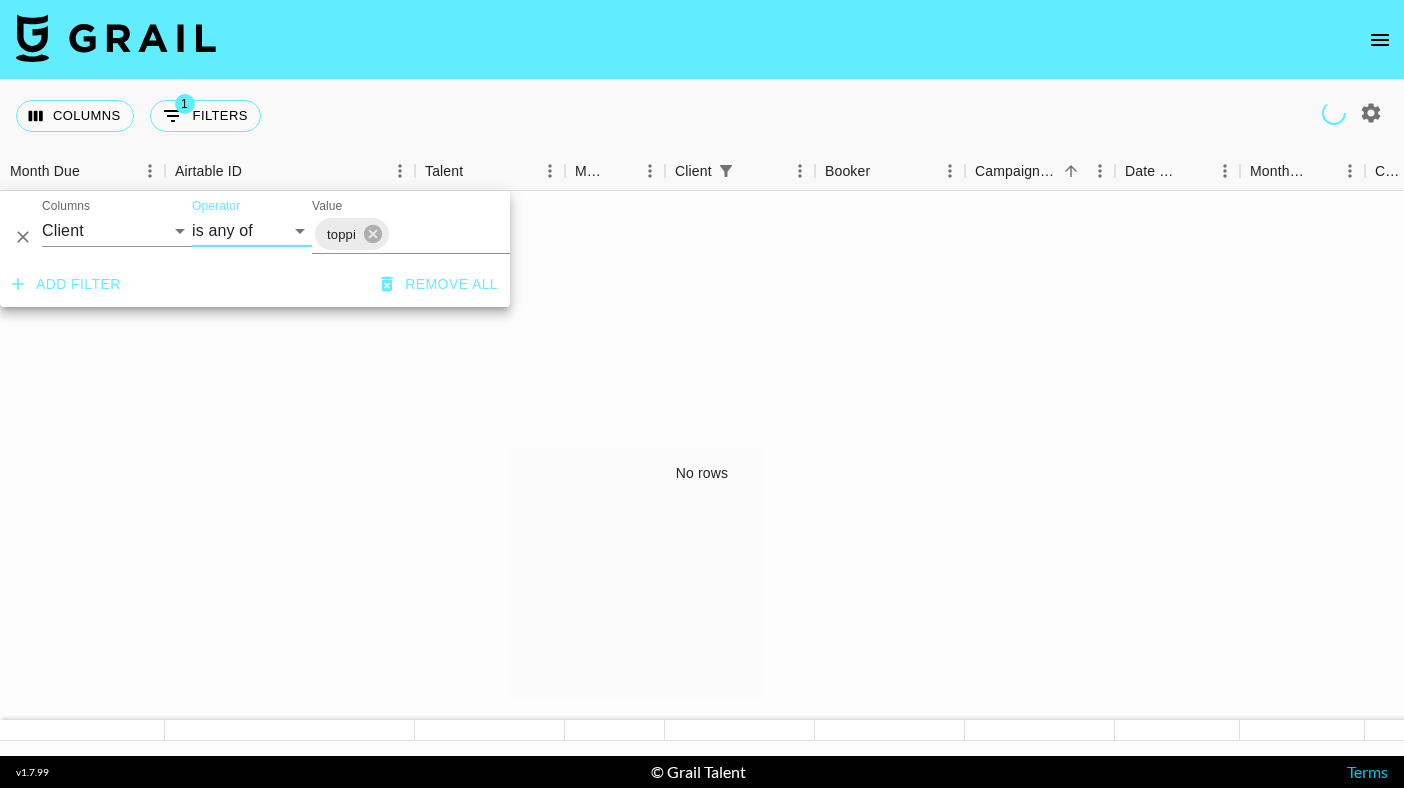click 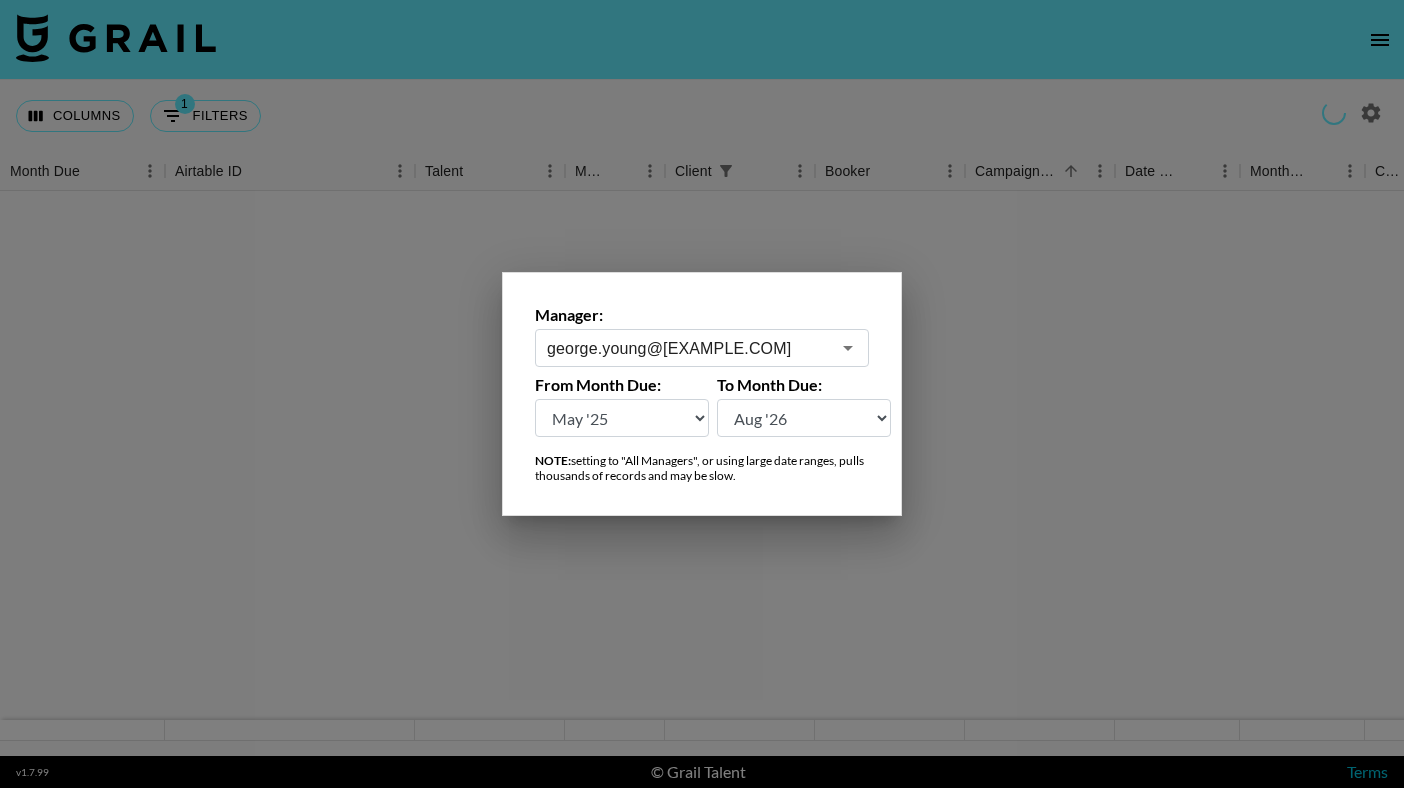 click on "Aug '26 Jul '26 Jun '26 May '26 Apr '26 Mar '26 Feb '26 Jan '26 Dec '25 Nov '25 Oct '25 Sep '25 Aug '25 Jul '25 Jun '25 May '25 Apr '25 Mar '25 Feb '25 Jan '25 Dec '24 Nov '24 Oct '24 Sep '24 Aug '24" at bounding box center [622, 418] 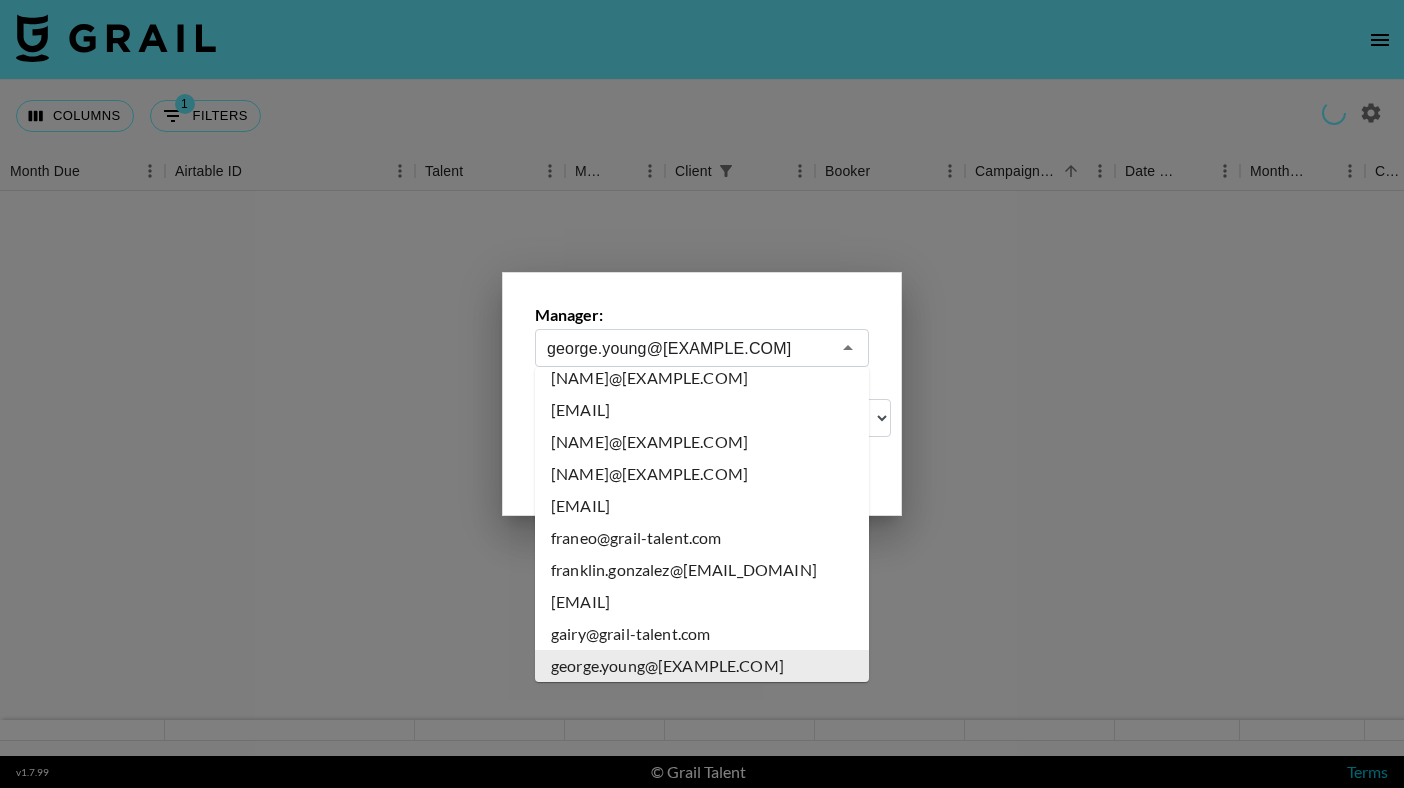 click on "george.young@[EXAMPLE.COM]" at bounding box center (688, 348) 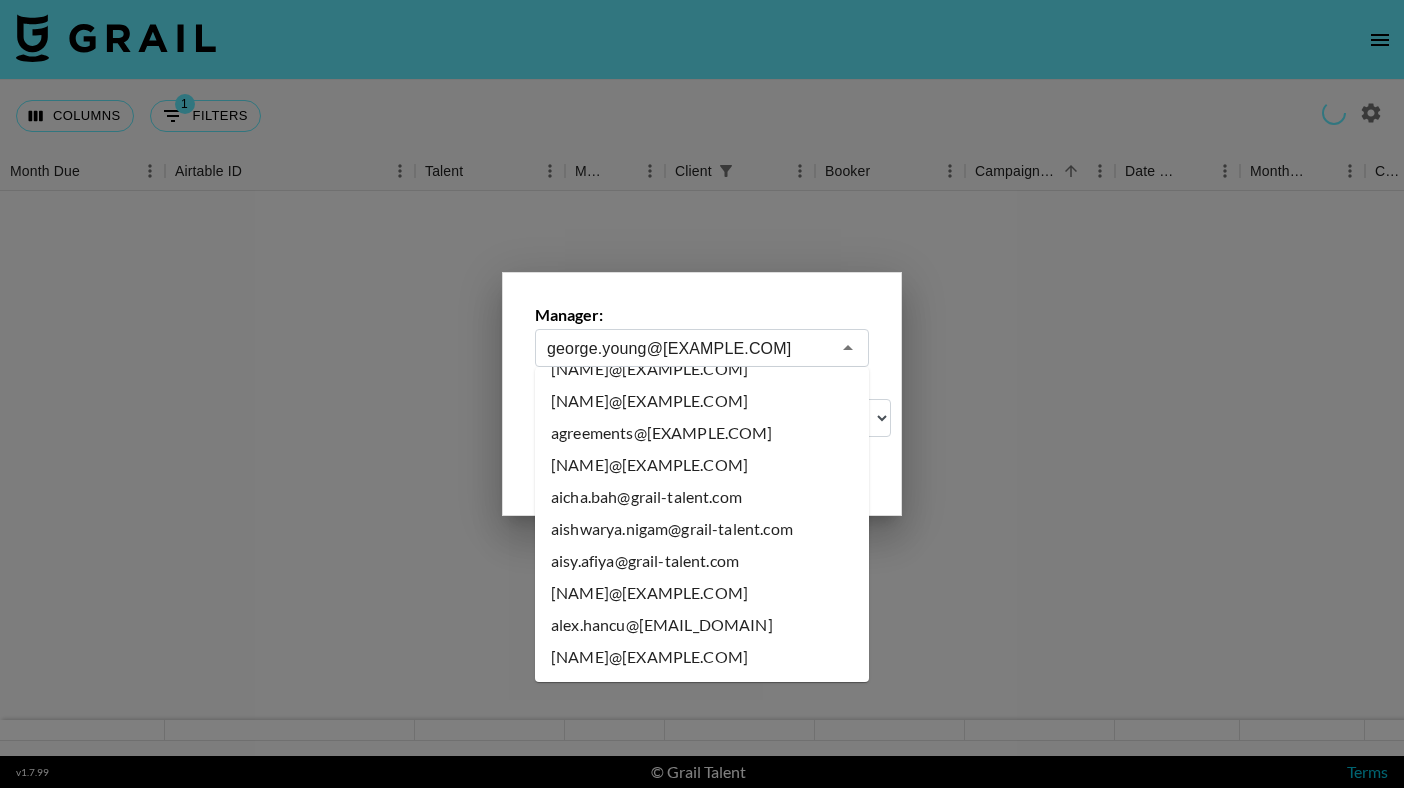 scroll, scrollTop: 0, scrollLeft: 0, axis: both 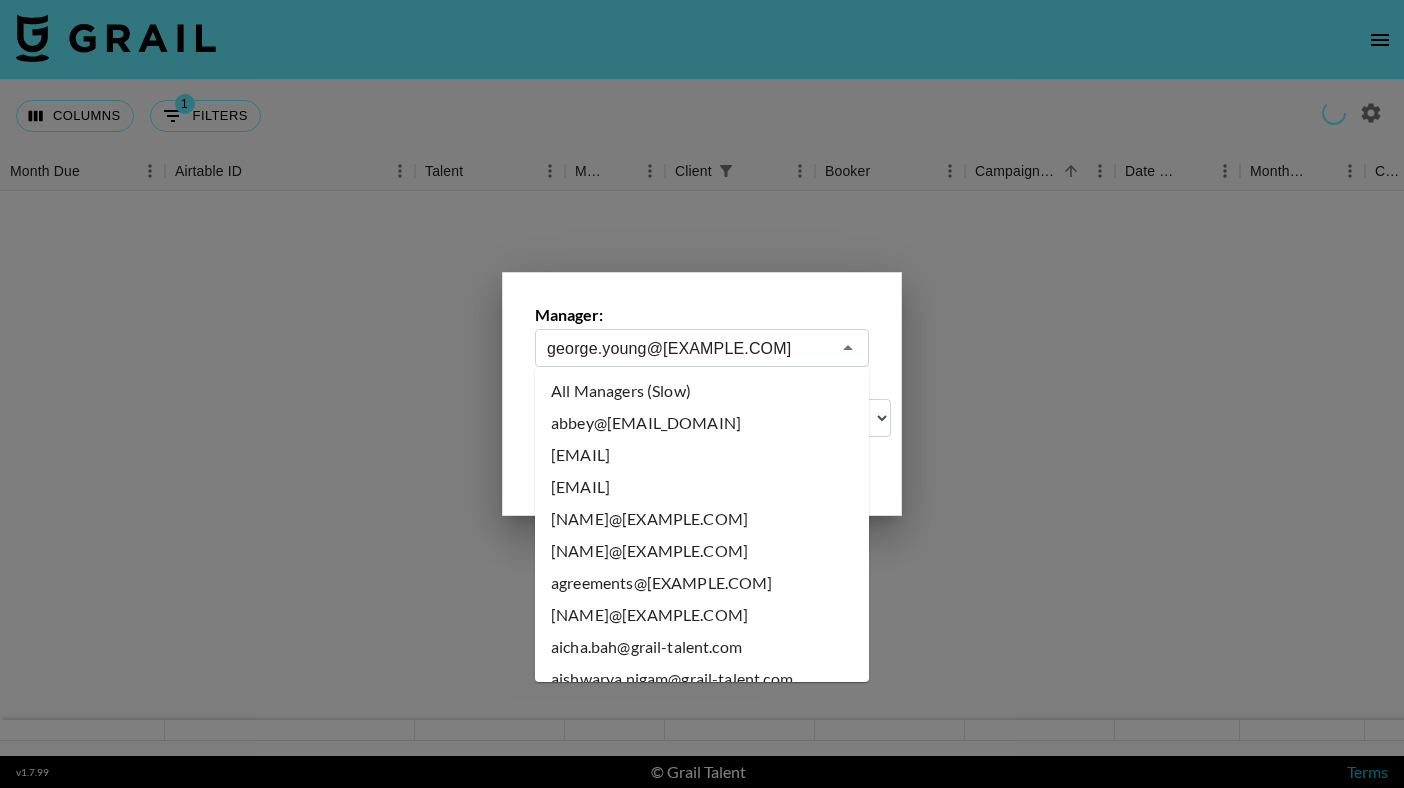 click on "All Managers (Slow)" at bounding box center (702, 391) 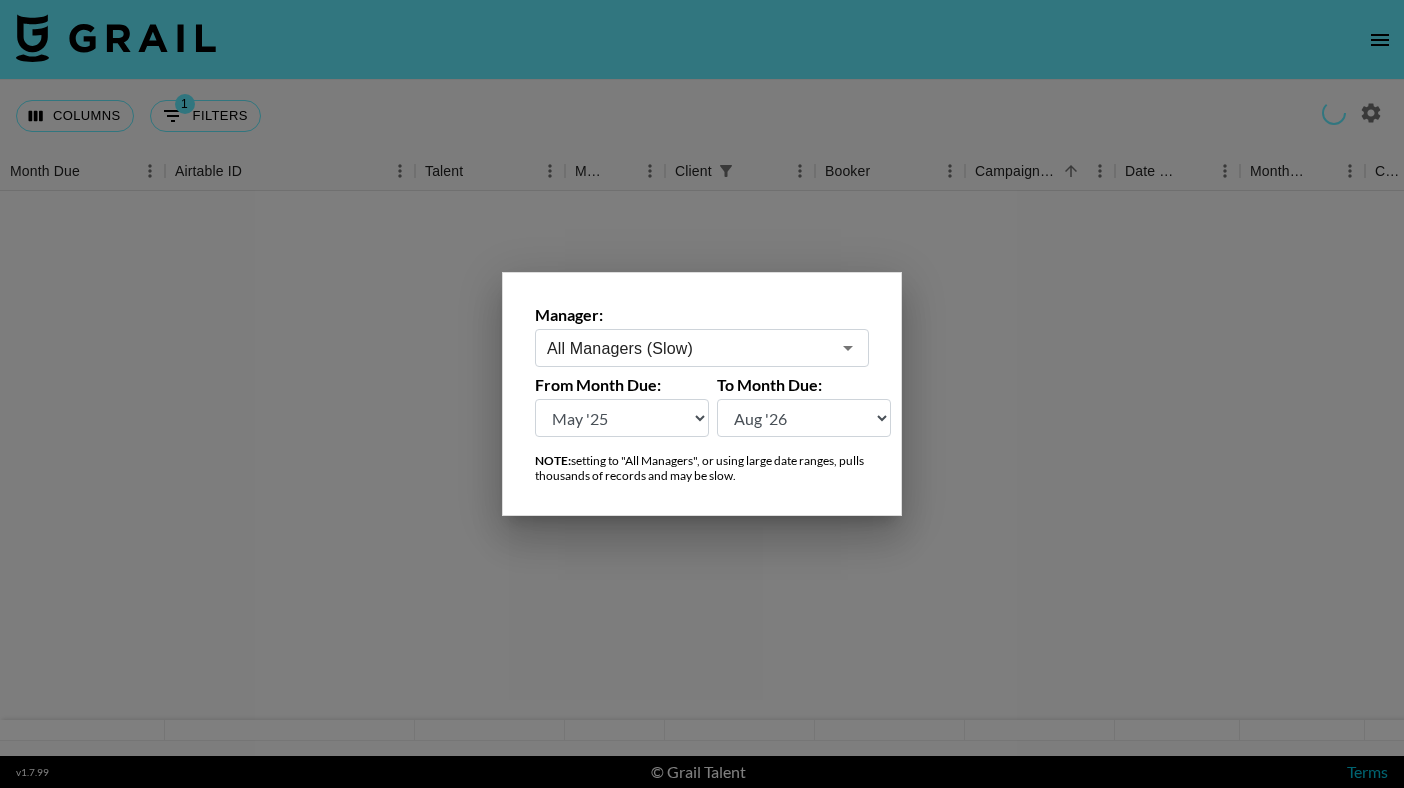click at bounding box center [702, 394] 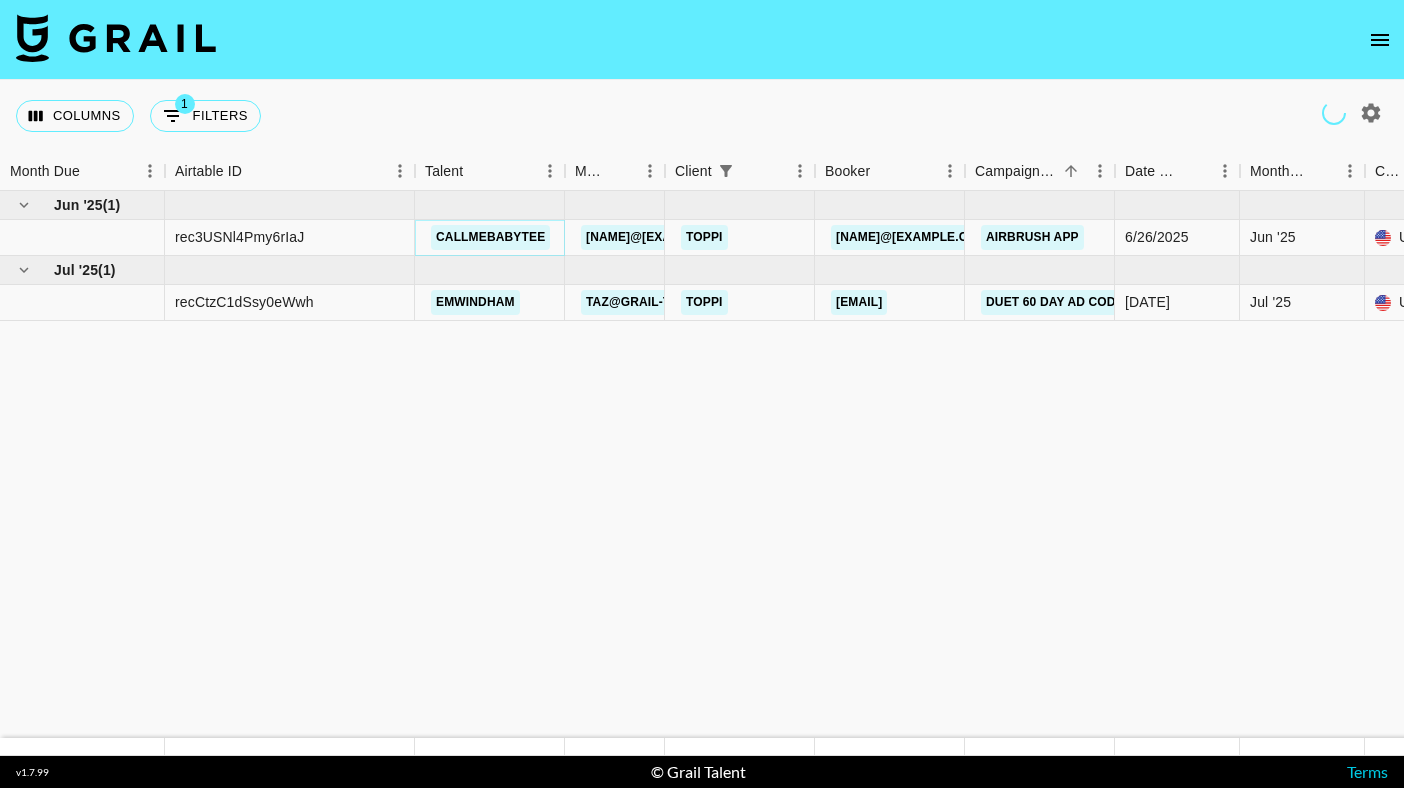 click on "callmebabytee" at bounding box center [490, 237] 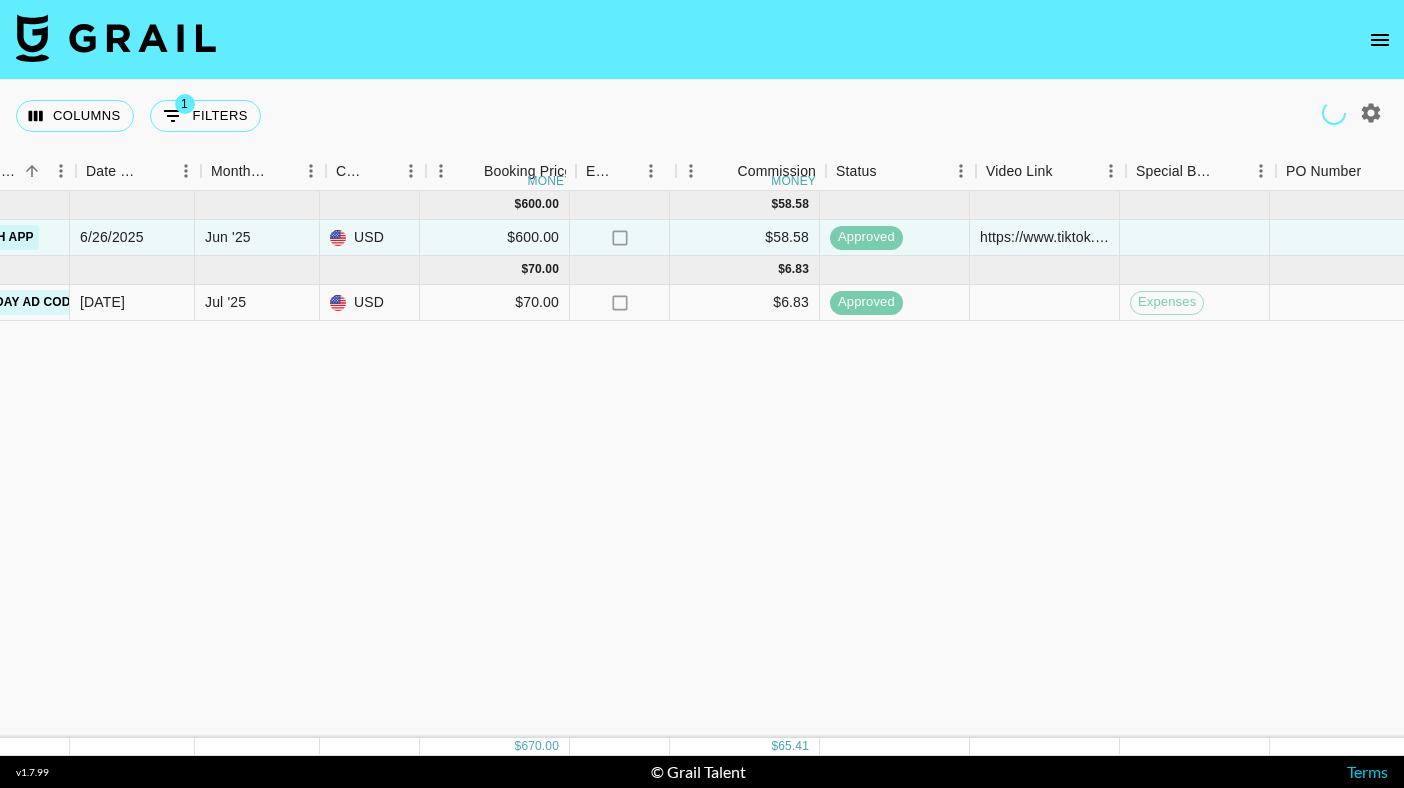 scroll, scrollTop: 0, scrollLeft: 1055, axis: horizontal 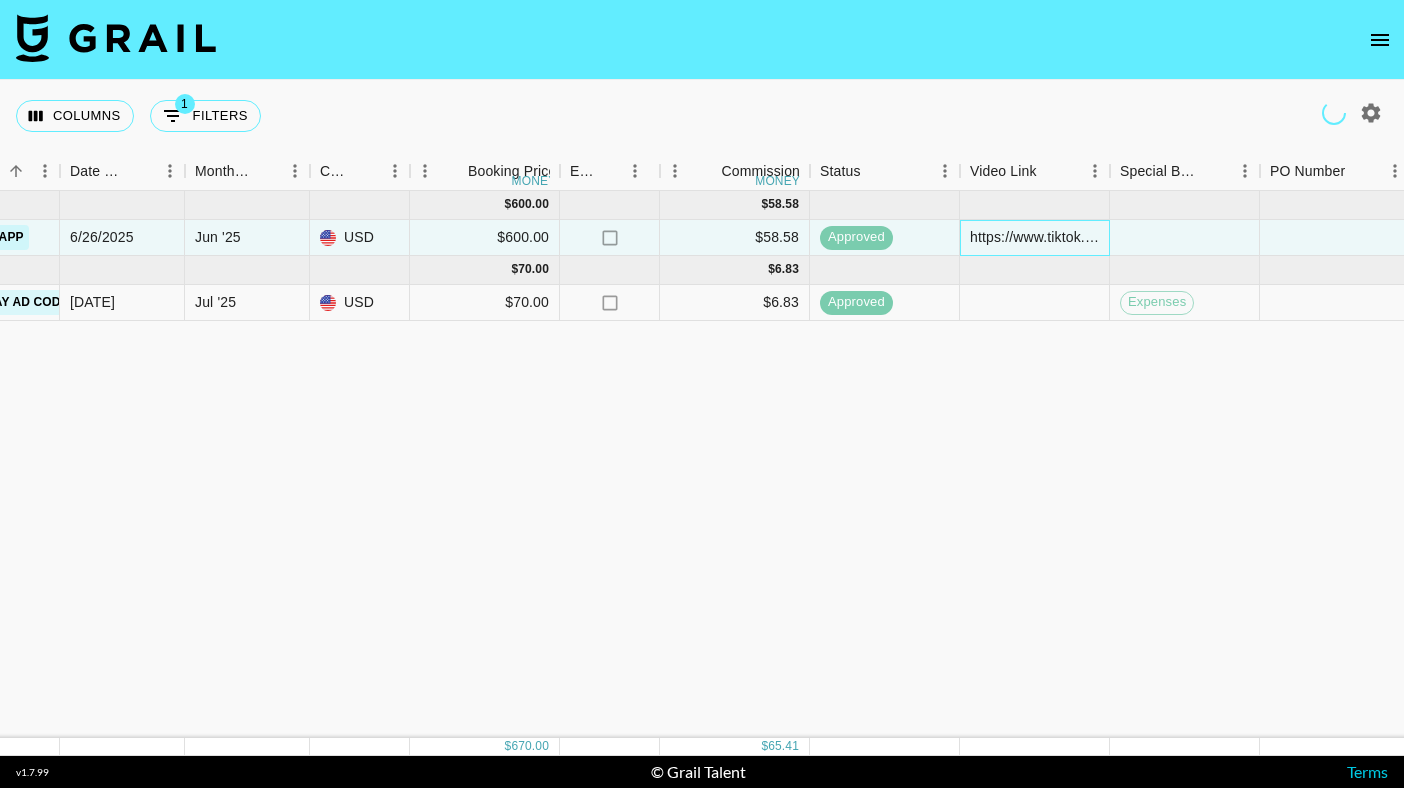 click on "https://www.tiktok.com/@callmebabytee/video/7519003286658157829?is_from_webapp=1&sender_device=pc&web_id=7502837854105437701" at bounding box center [1034, 237] 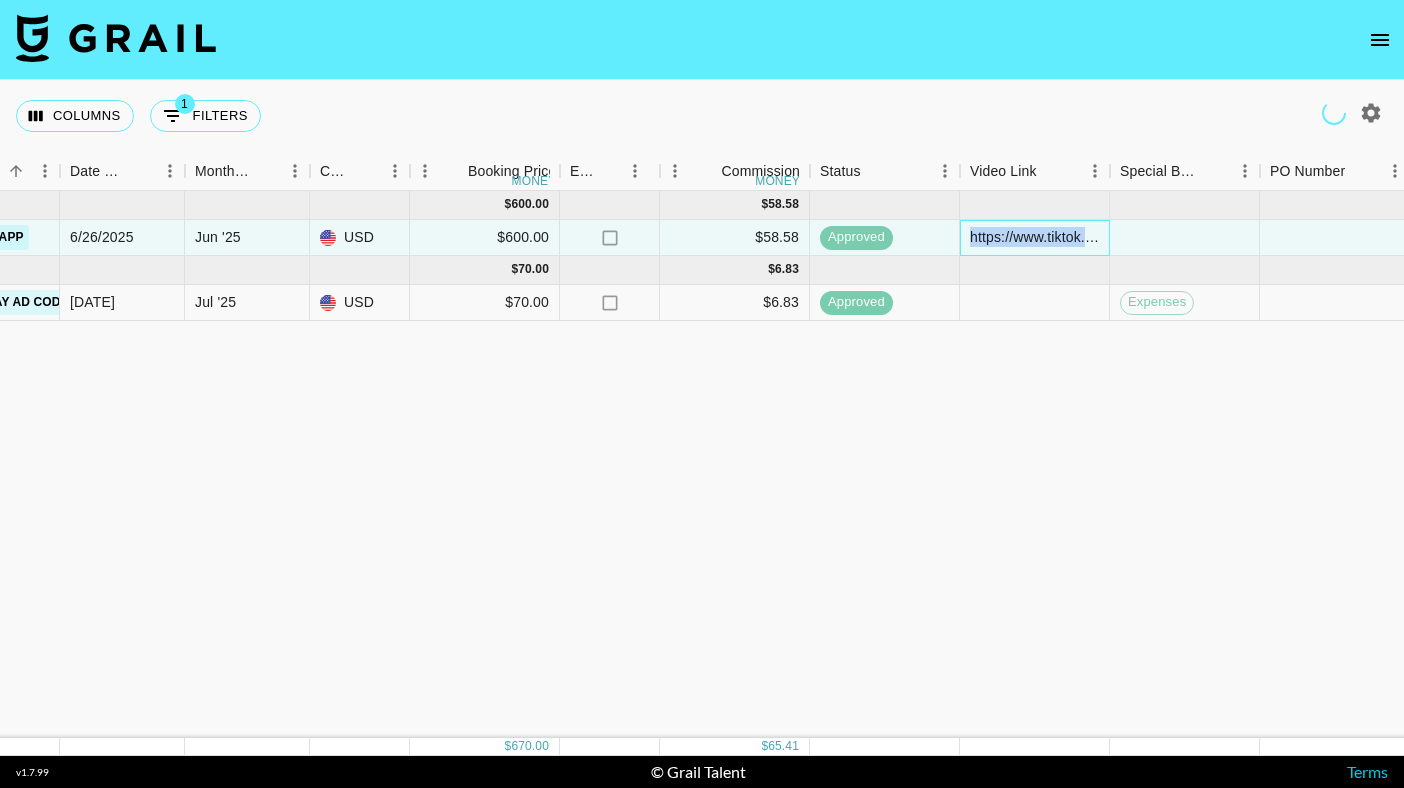 click on "https://www.tiktok.com/@callmebabytee/video/7519003286658157829?is_from_webapp=1&sender_device=pc&web_id=7502837854105437701" at bounding box center (1034, 237) 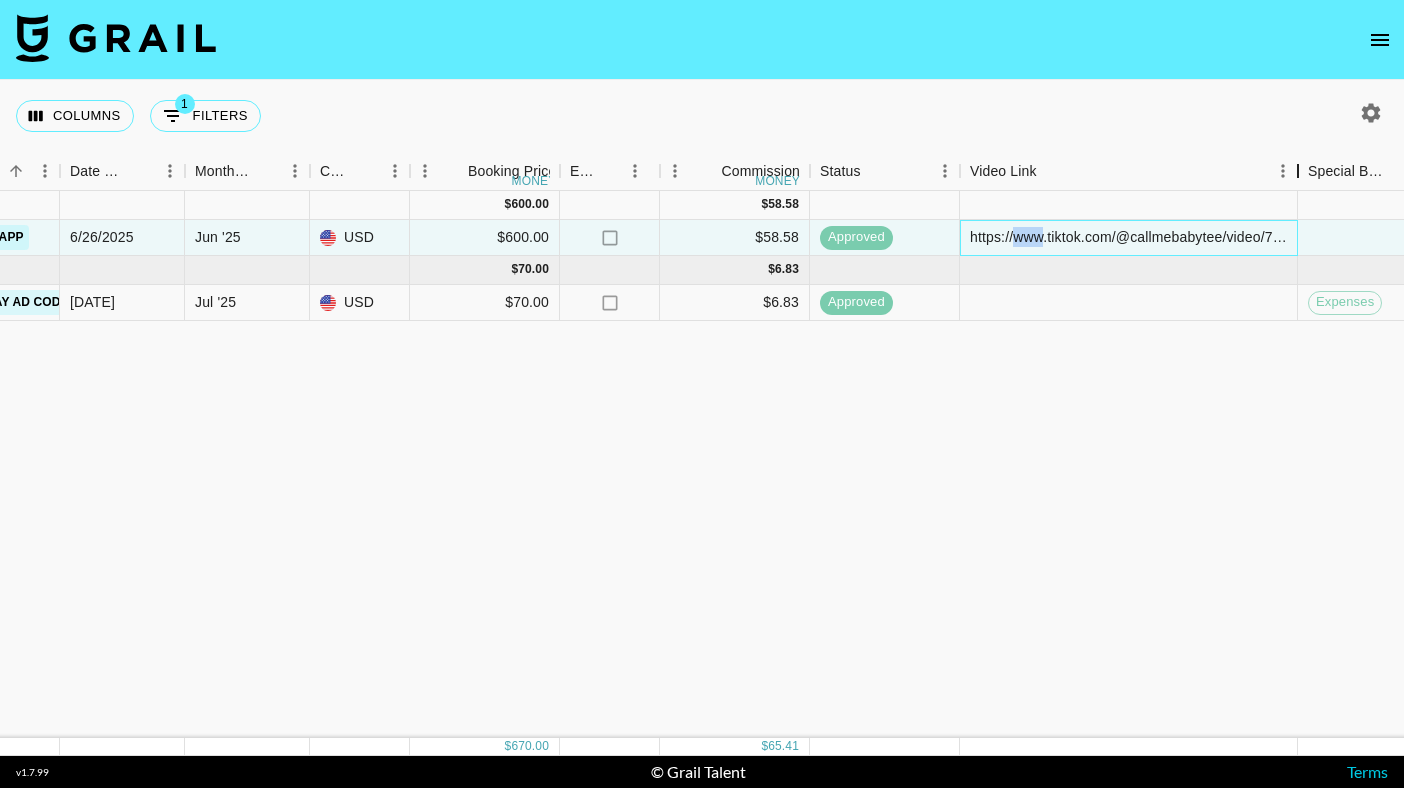 drag, startPoint x: 1112, startPoint y: 168, endPoint x: 1300, endPoint y: 193, distance: 189.65495 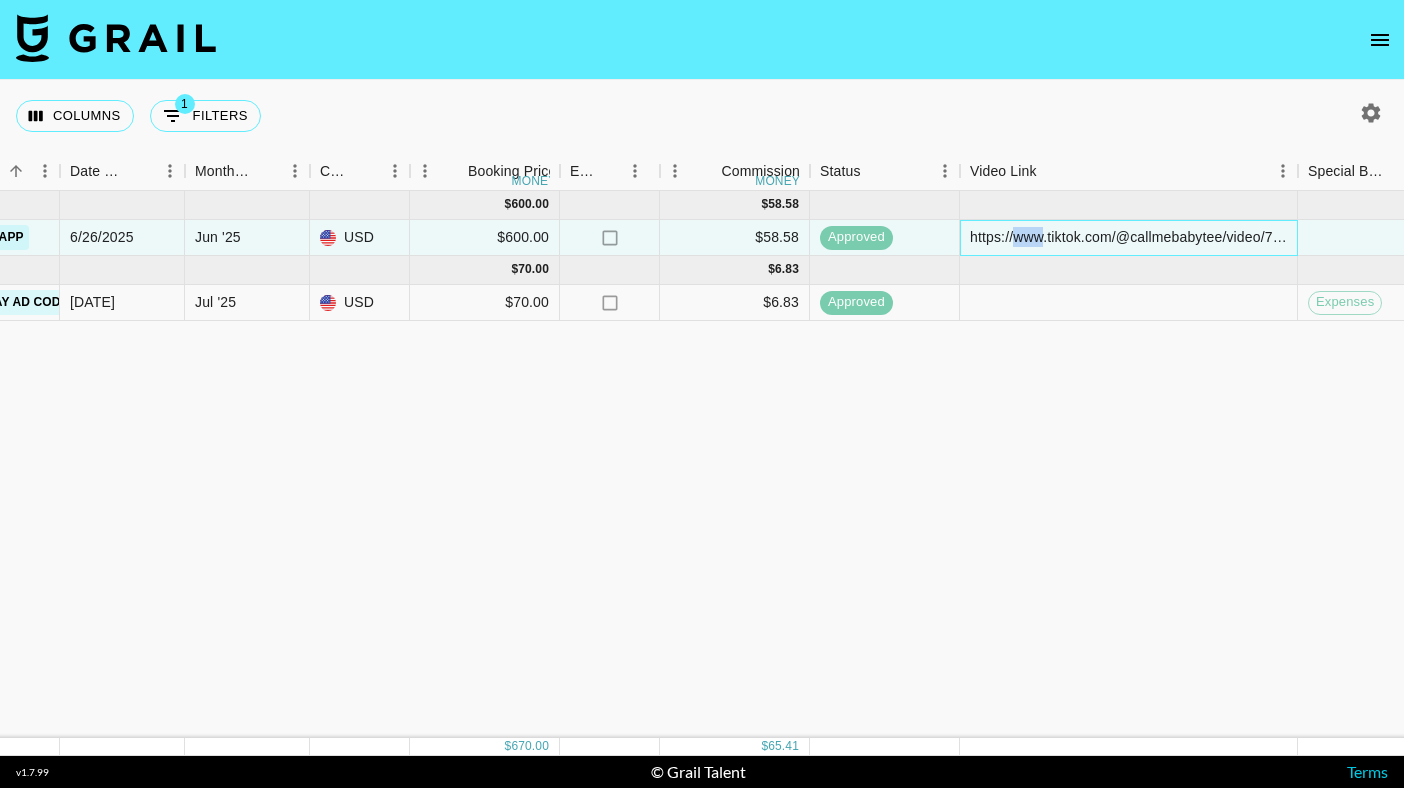 click on "https://www.tiktok.com/@callmebabytee/video/7519003286658157829?is_from_webapp=1&sender_device=pc&web_id=7502837854105437701" at bounding box center (1128, 237) 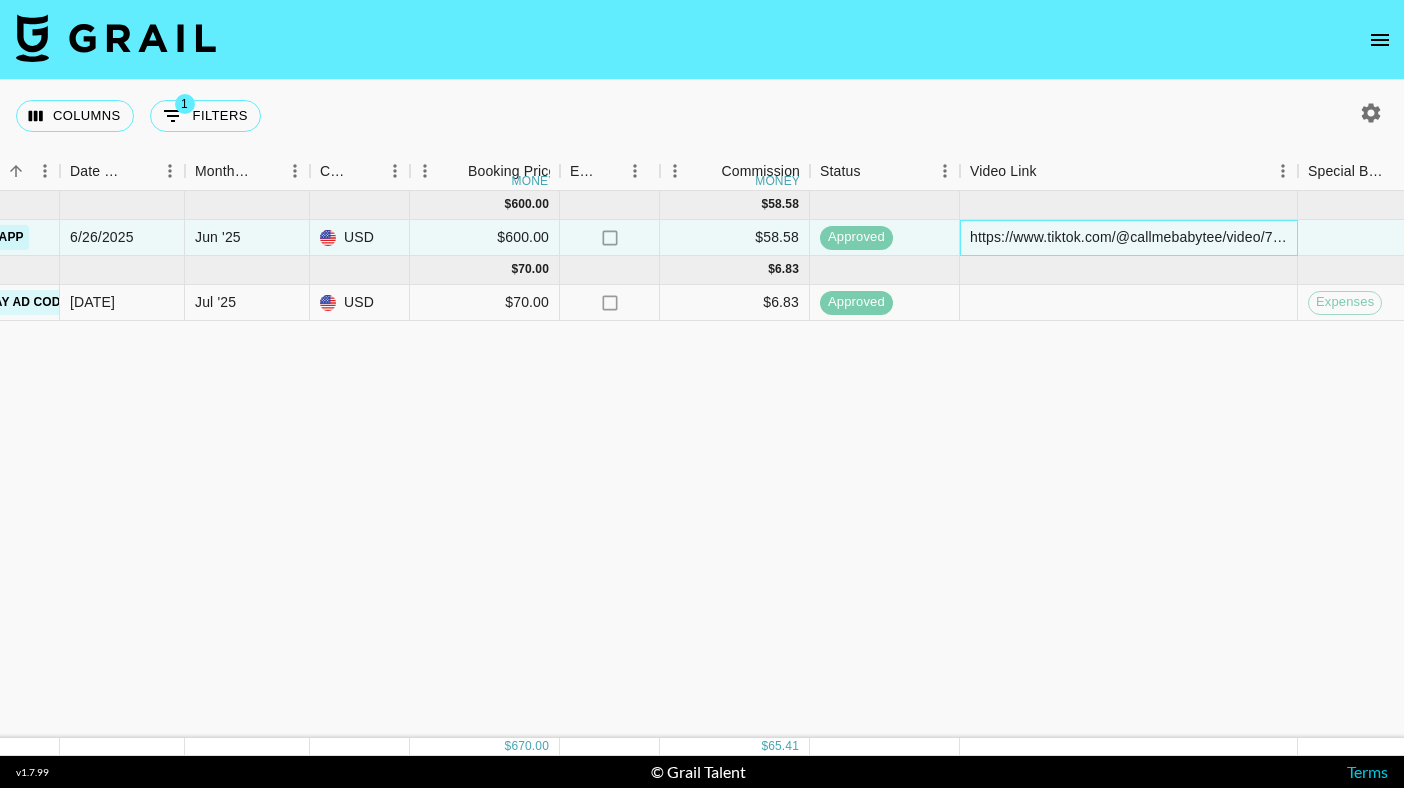 click on "https://www.tiktok.com/@callmebabytee/video/7519003286658157829?is_from_webapp=1&sender_device=pc&web_id=7502837854105437701" at bounding box center [1128, 237] 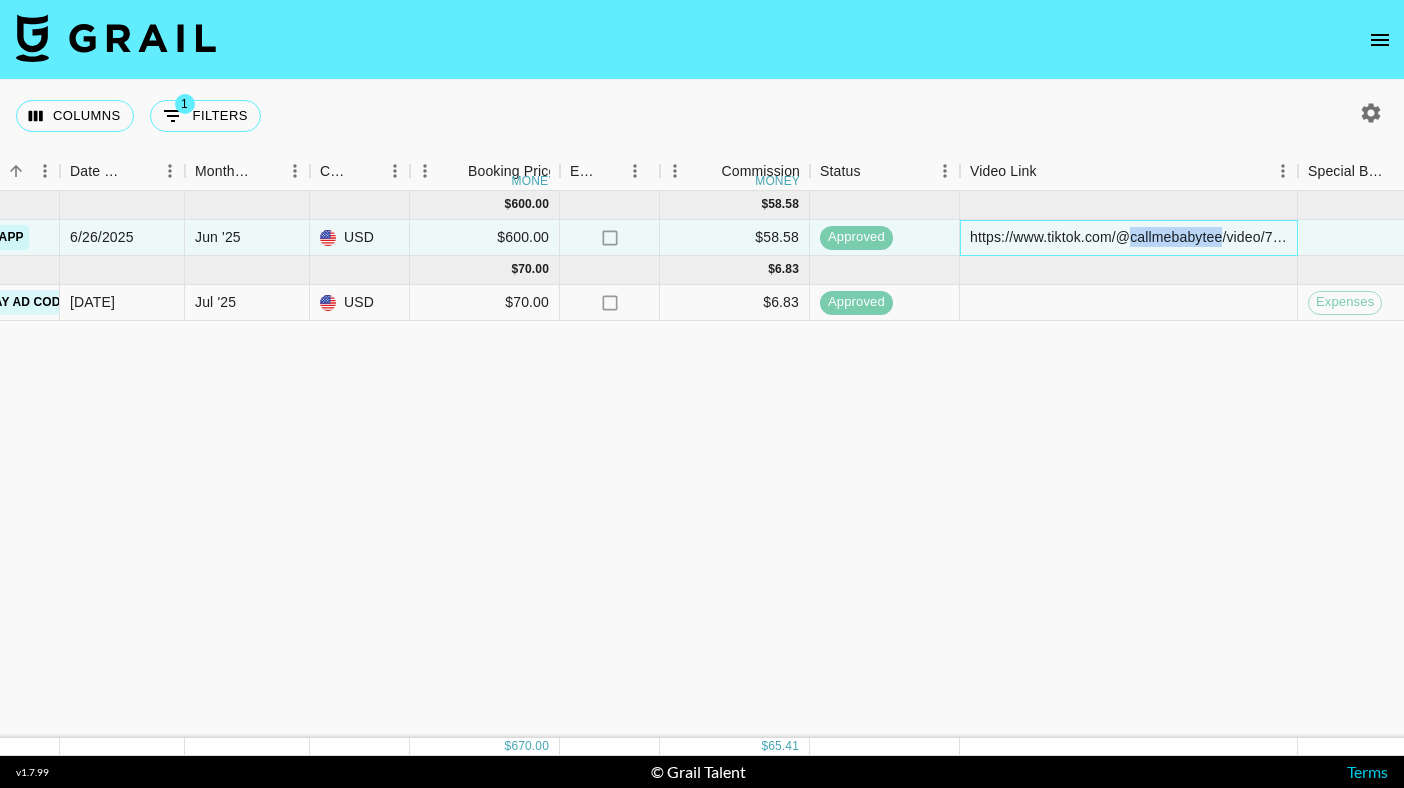 click on "https://www.tiktok.com/@callmebabytee/video/7519003286658157829?is_from_webapp=1&sender_device=pc&web_id=7502837854105437701" at bounding box center (1128, 237) 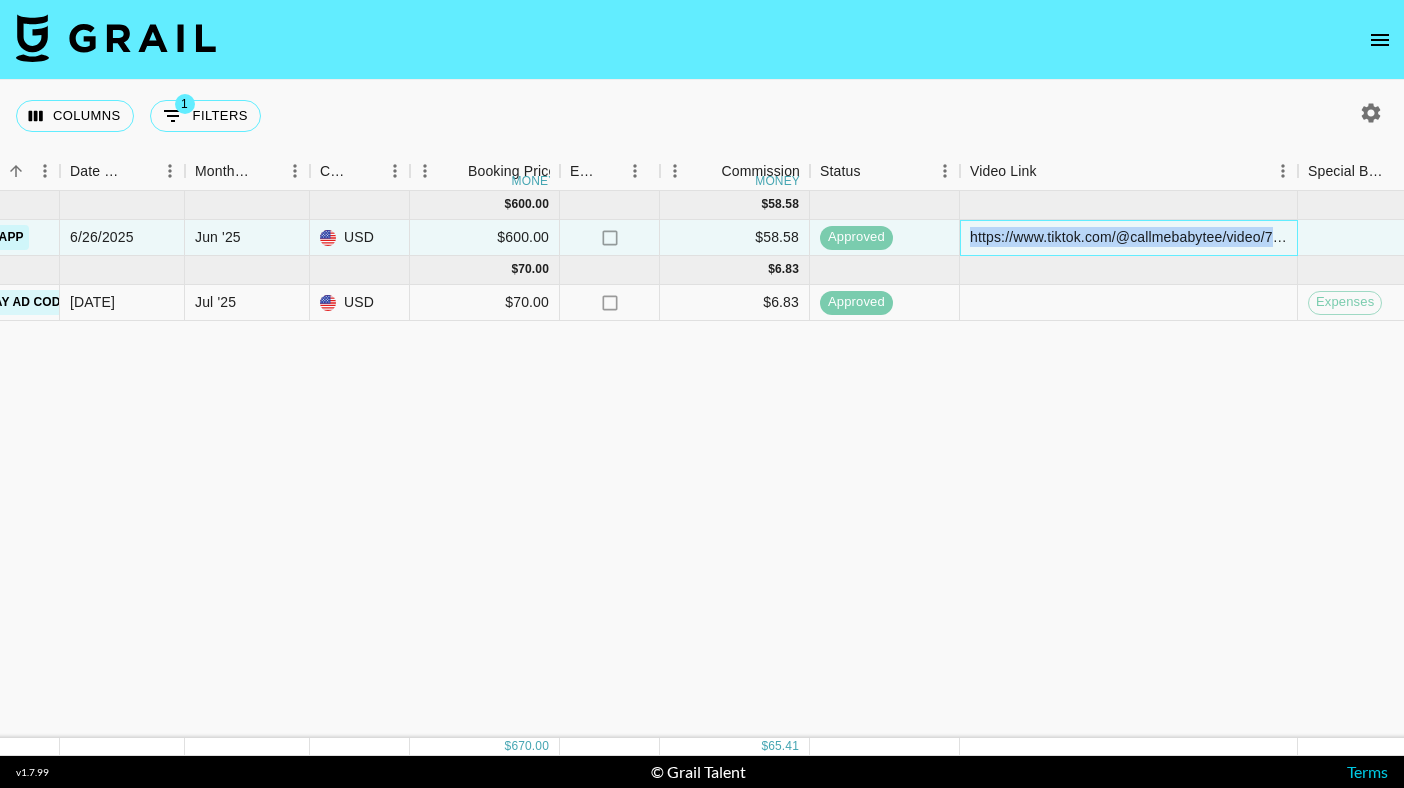 copy on "https://www.tiktok.com/@callmebabytee/video/7519003286658157829?is_from_webapp=1&sender_device=pc&web_id=7502837854105437701" 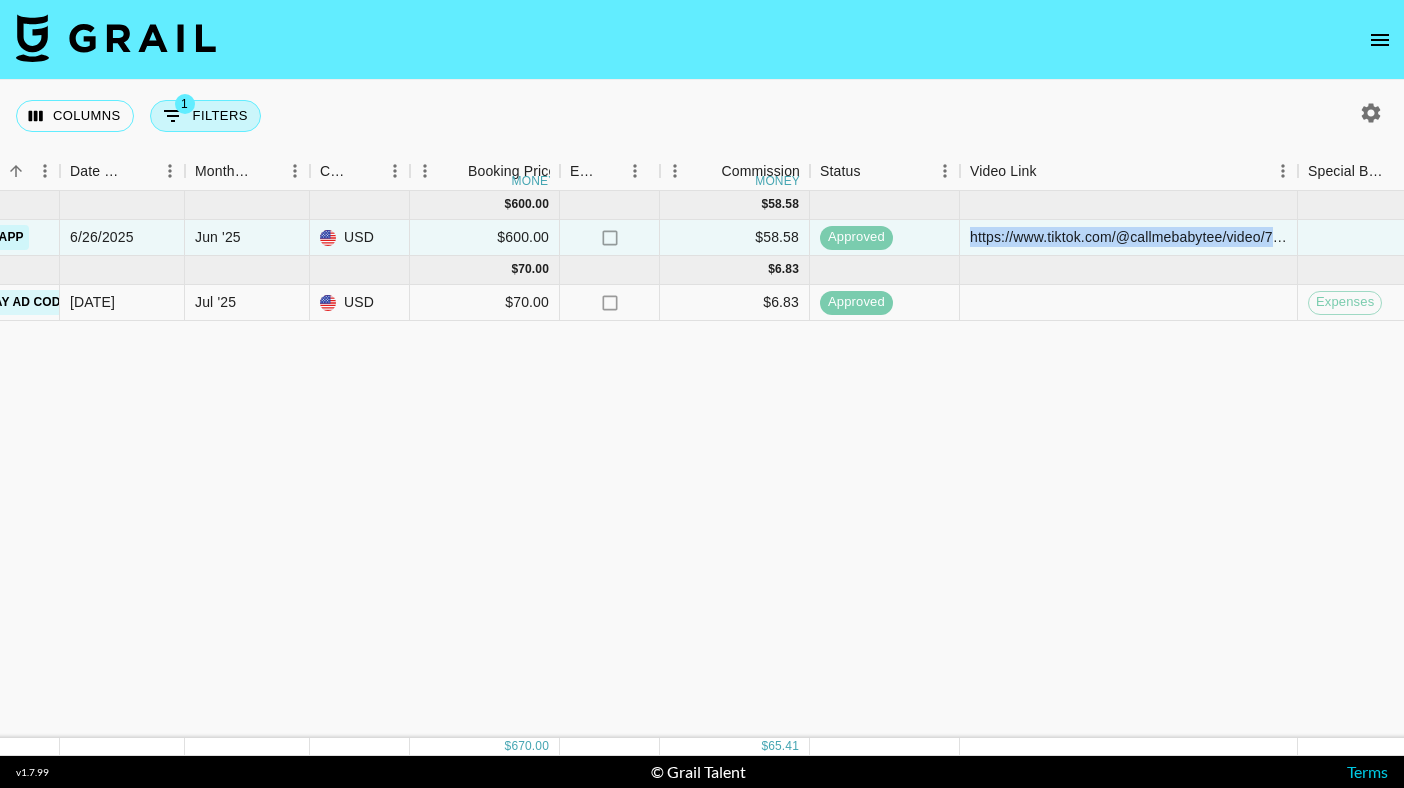 click on "1 Filters" at bounding box center (205, 116) 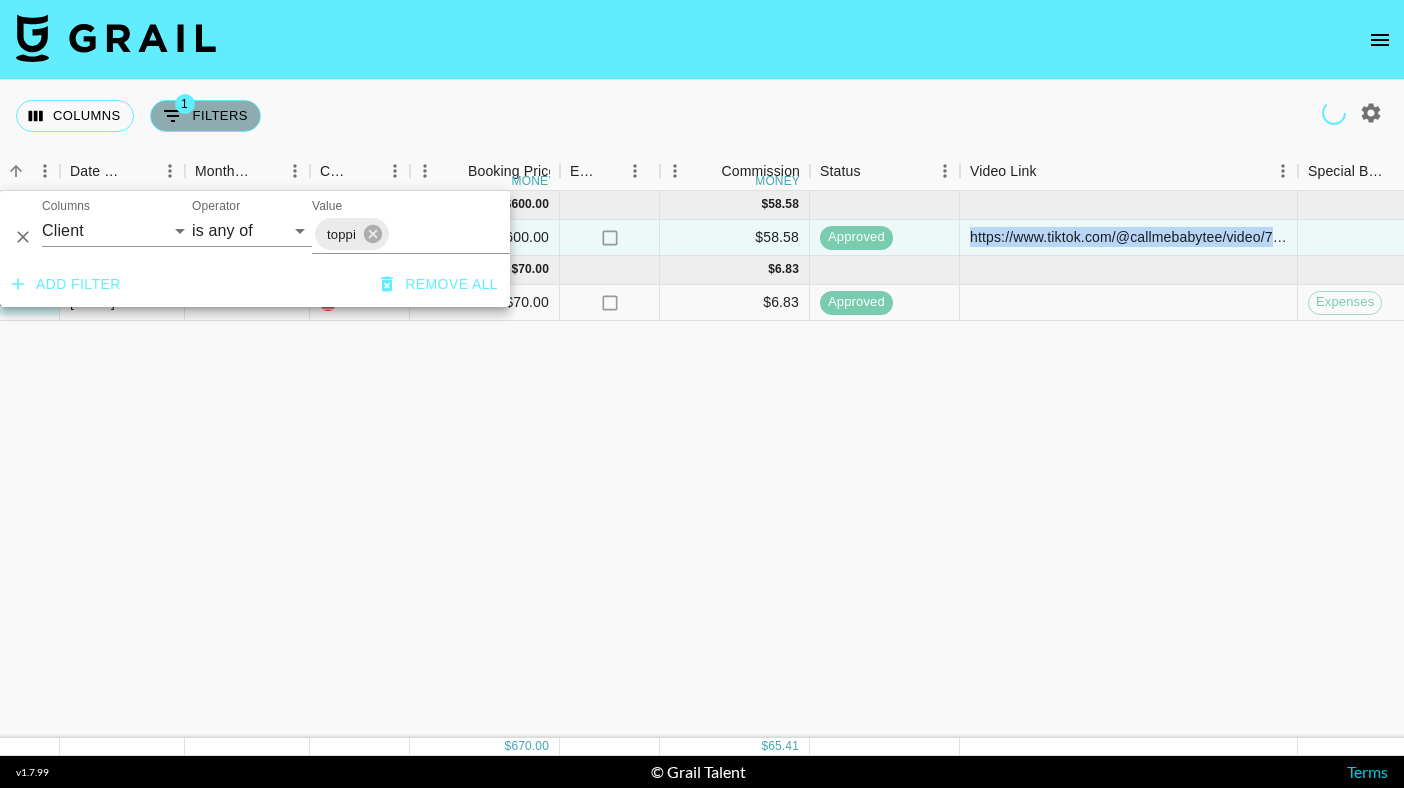 click on "1 Filters" at bounding box center [205, 116] 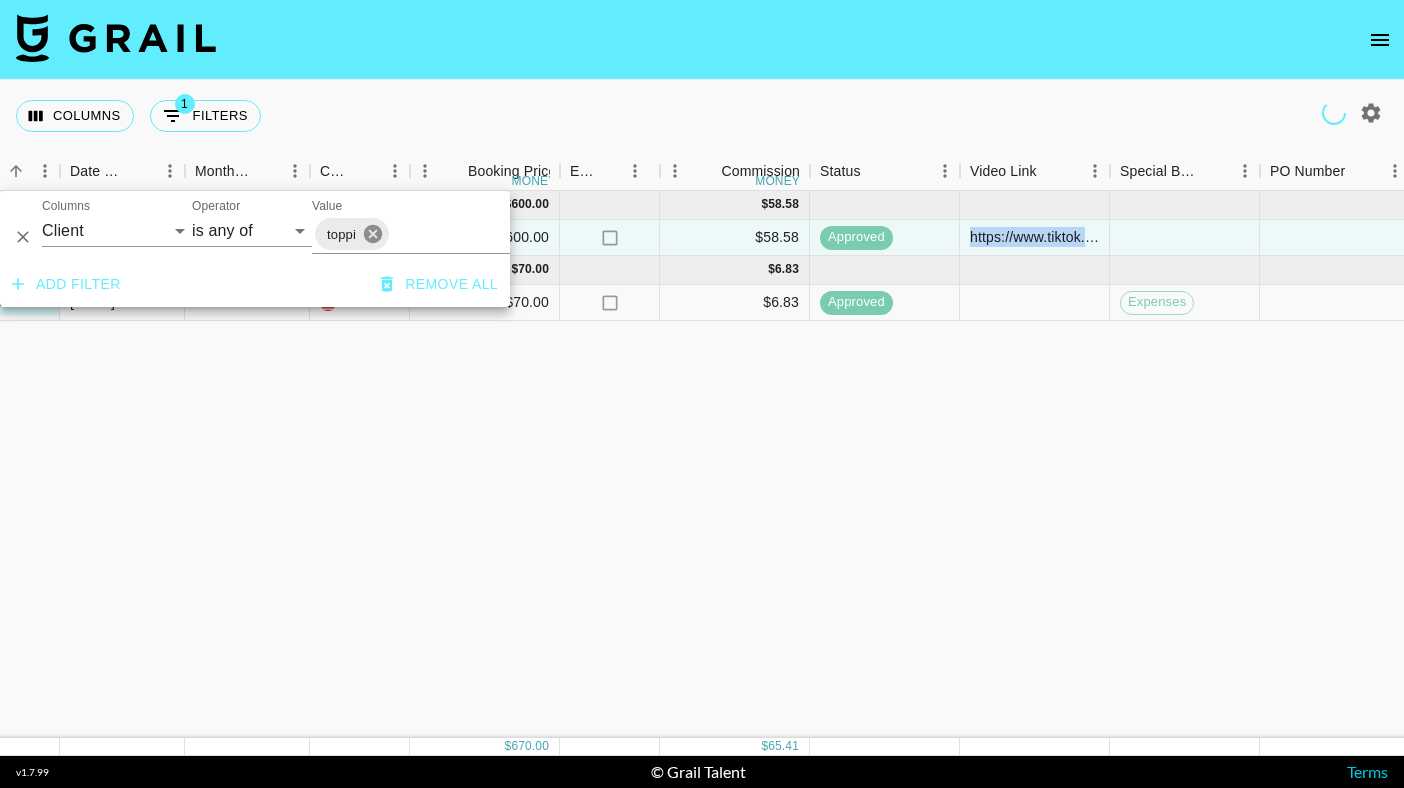 click 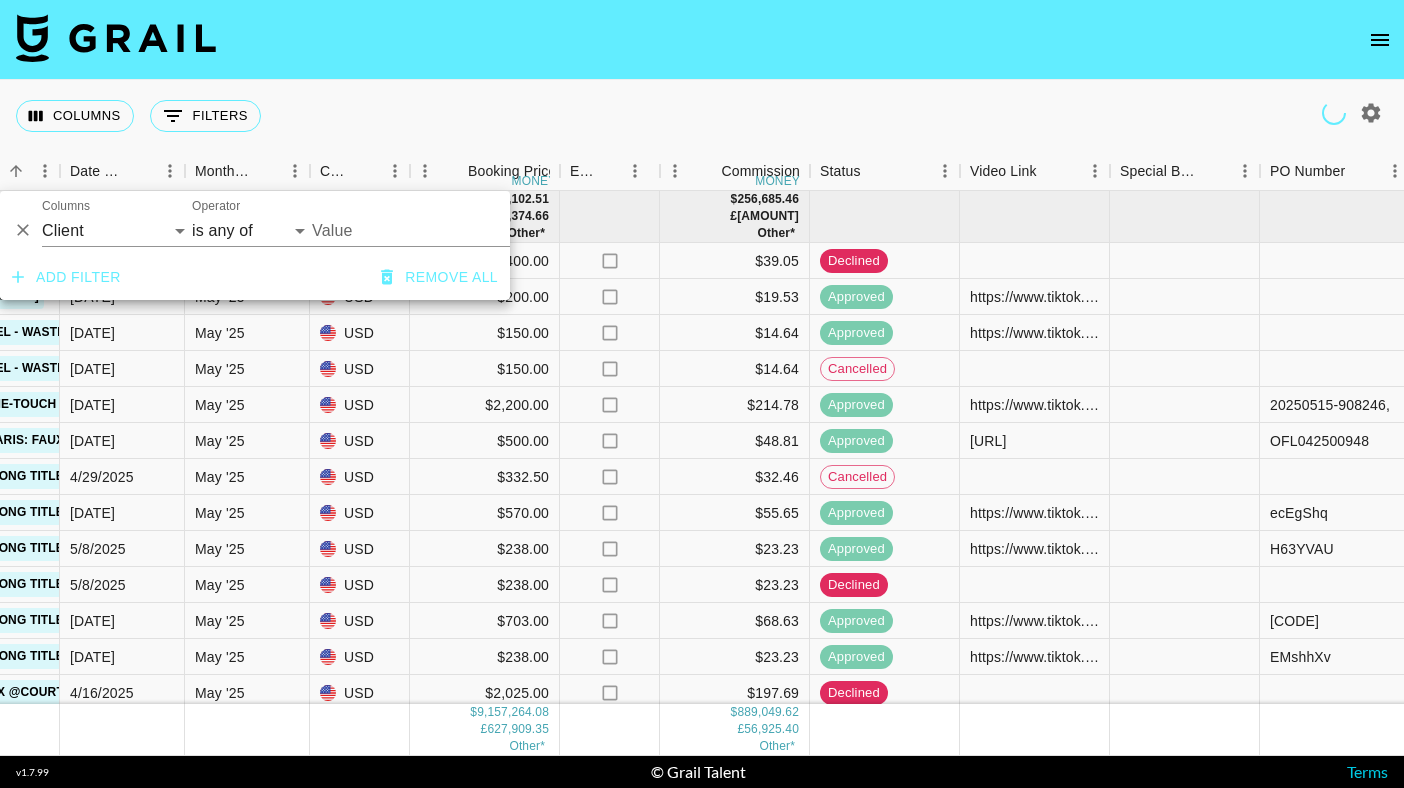 type 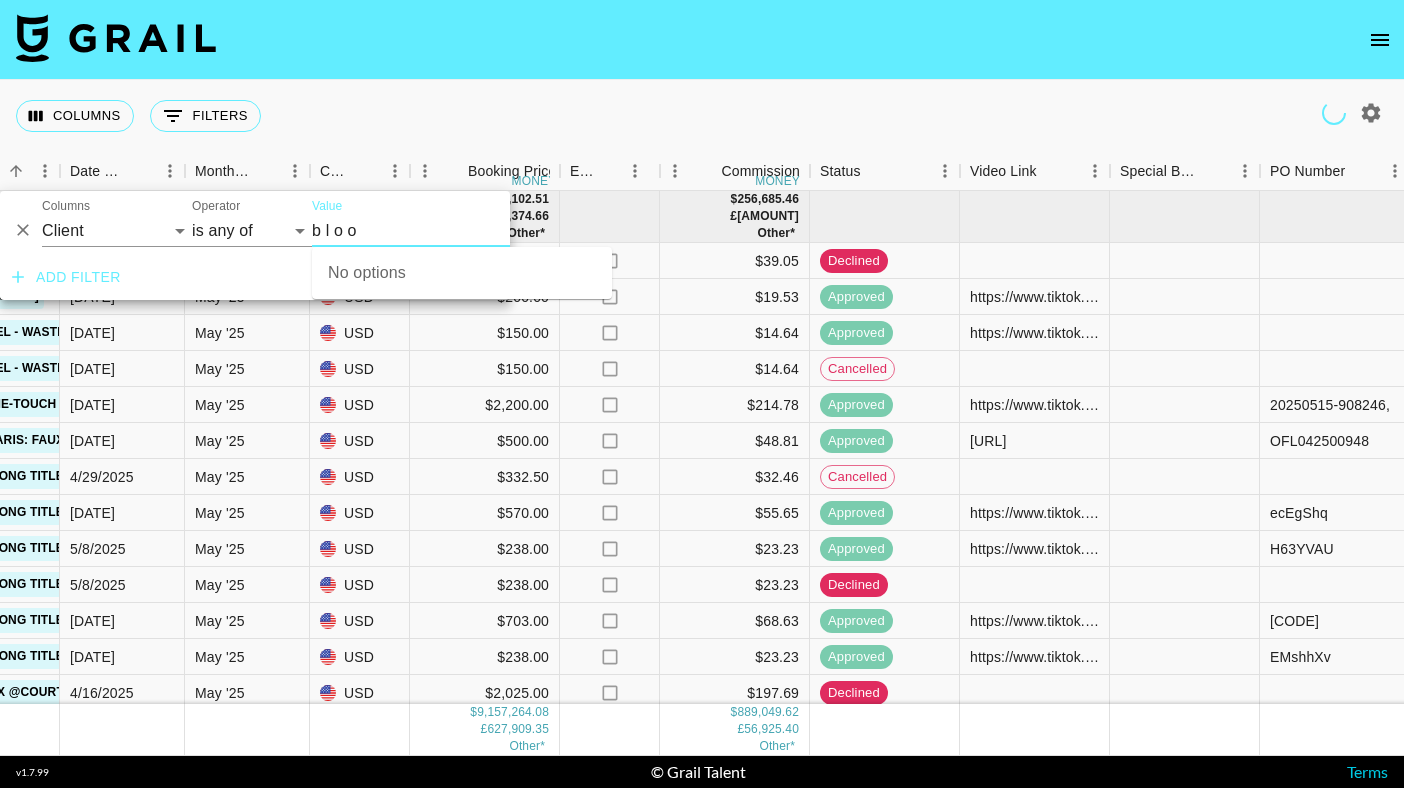 type on "bloom" 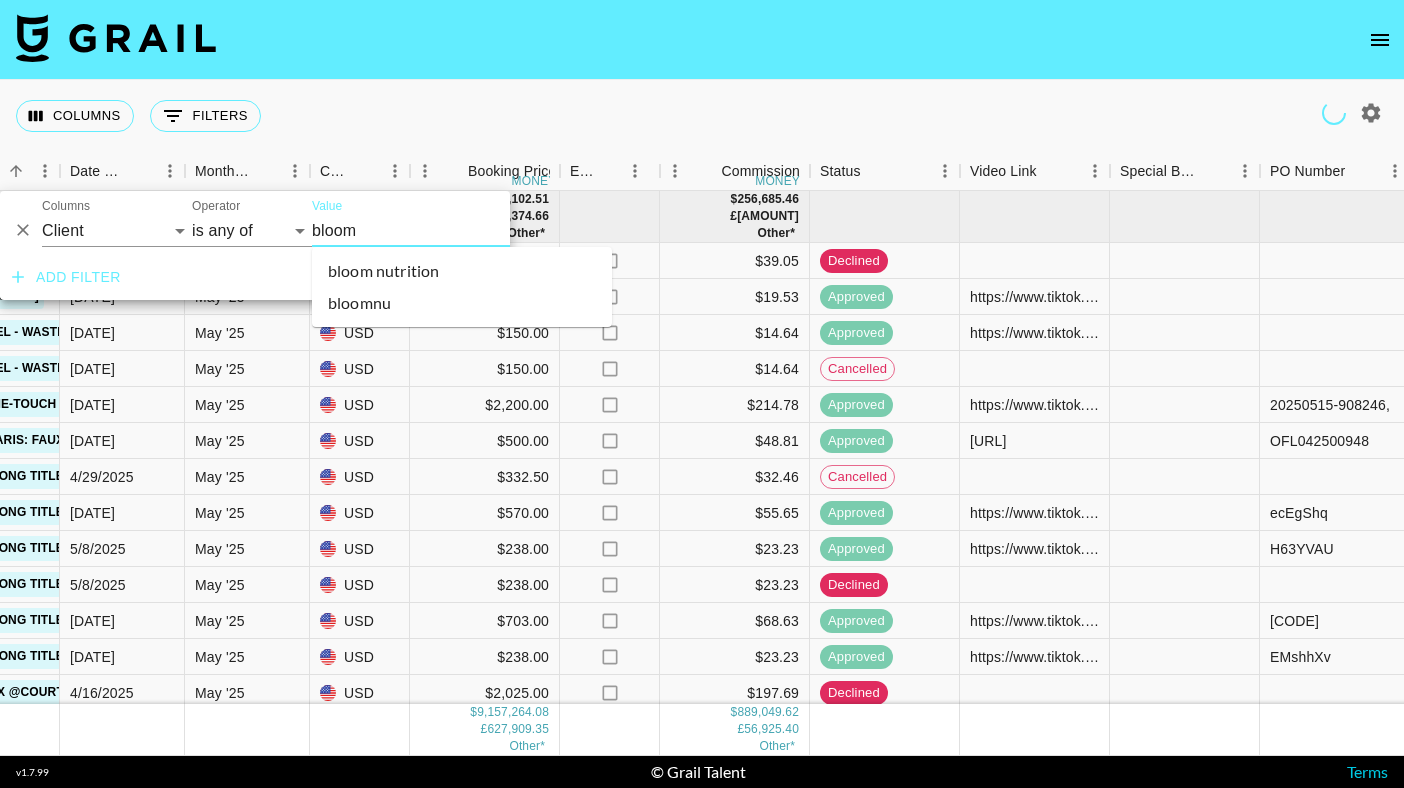 click on "bloom" at bounding box center (447, 230) 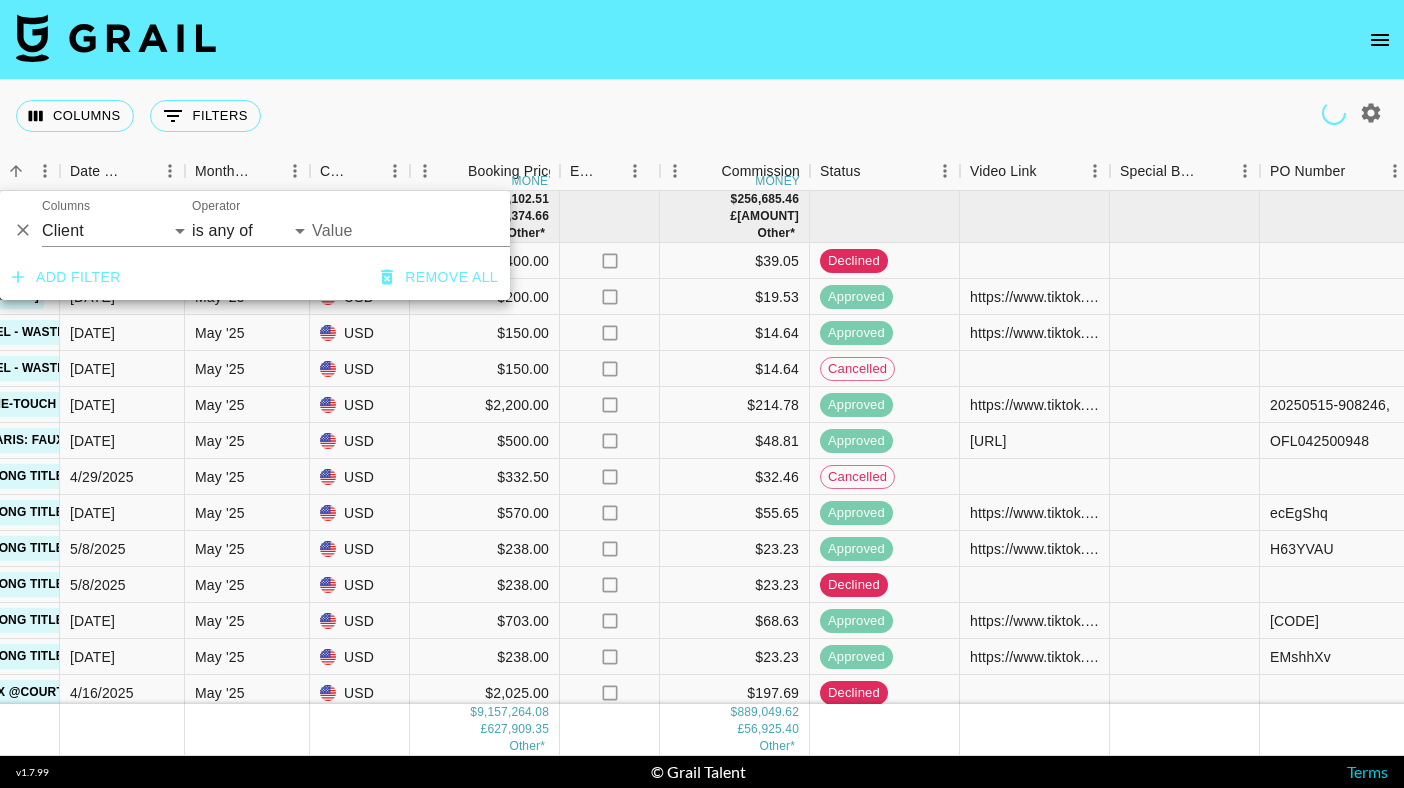 click on "Value" at bounding box center [447, 230] 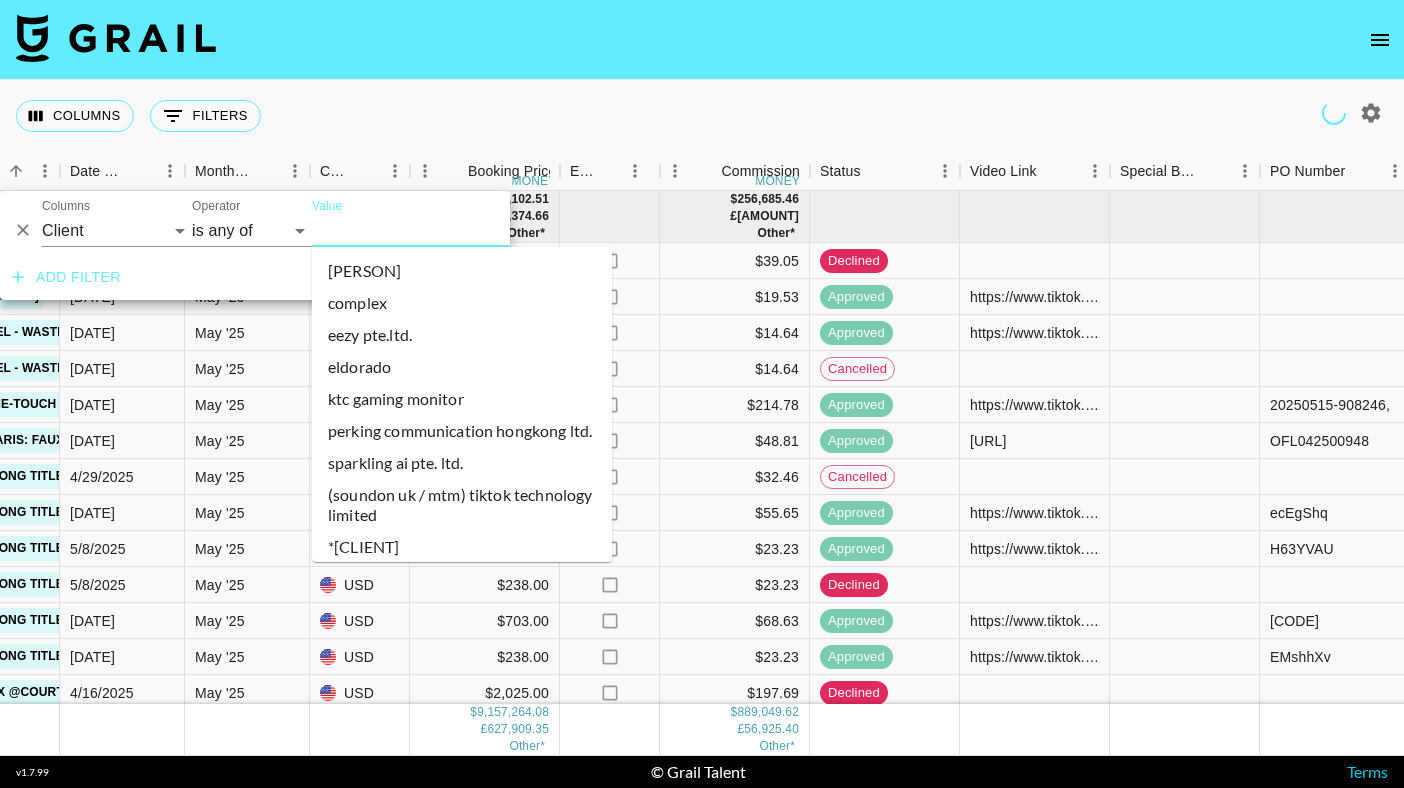 type on "b" 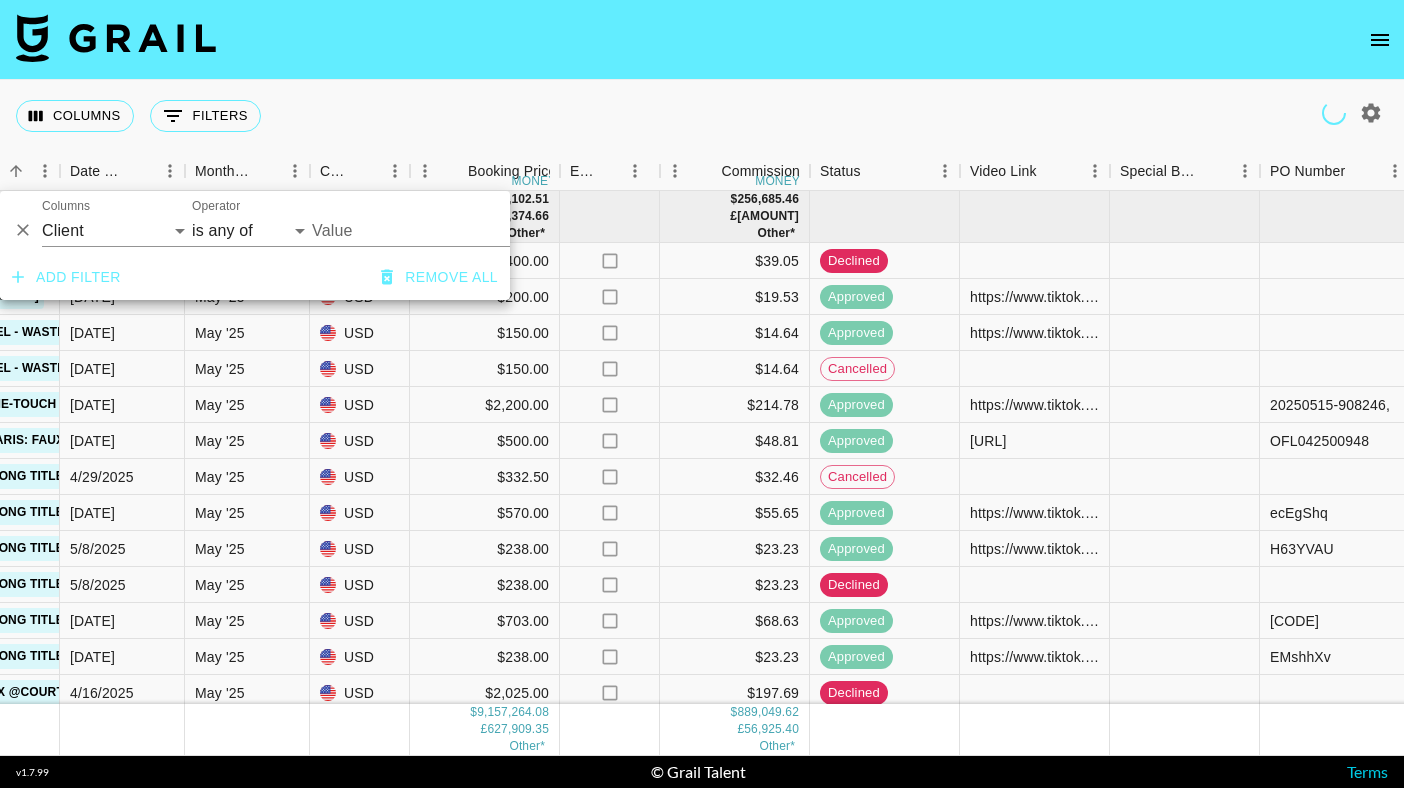 click on "Value" at bounding box center [447, 230] 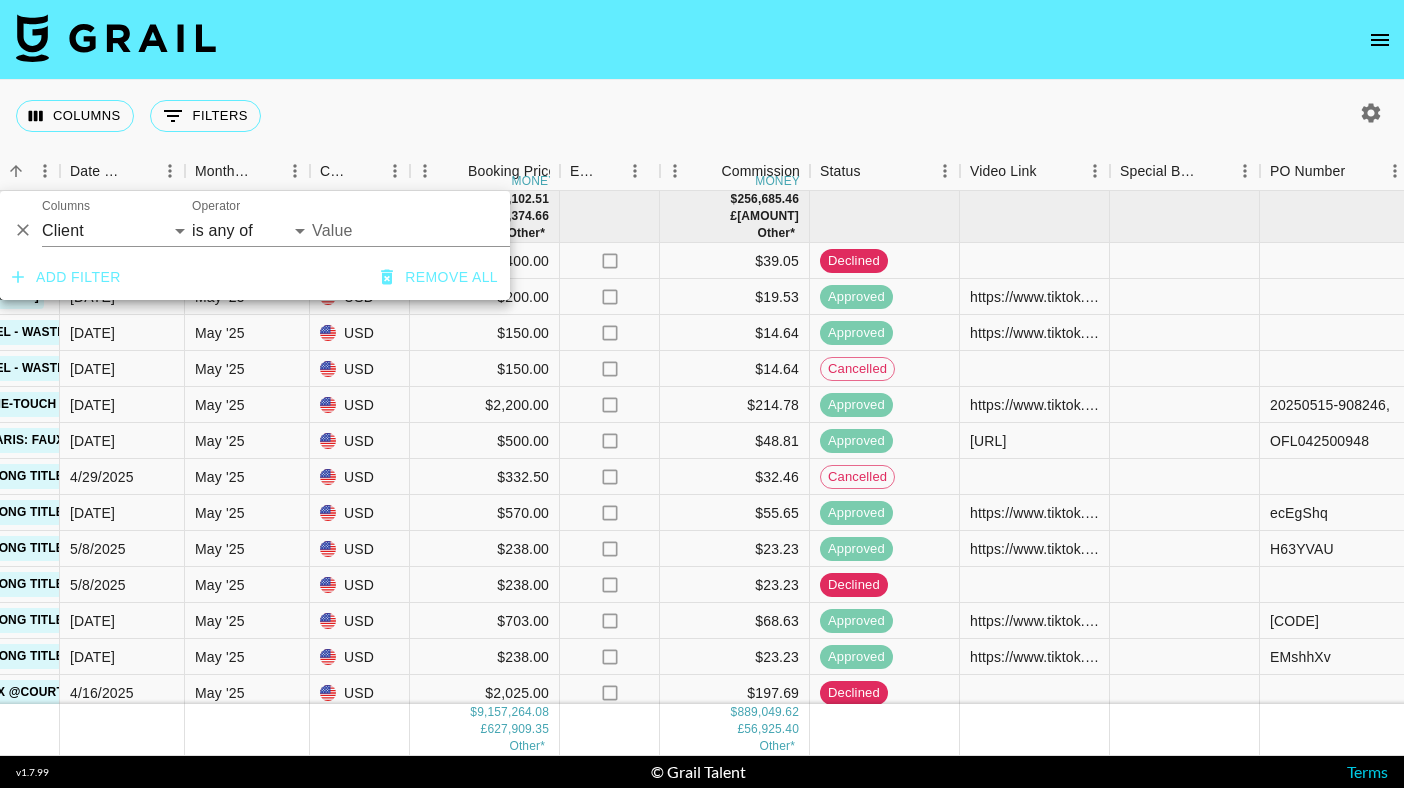 click on "Value" at bounding box center (447, 230) 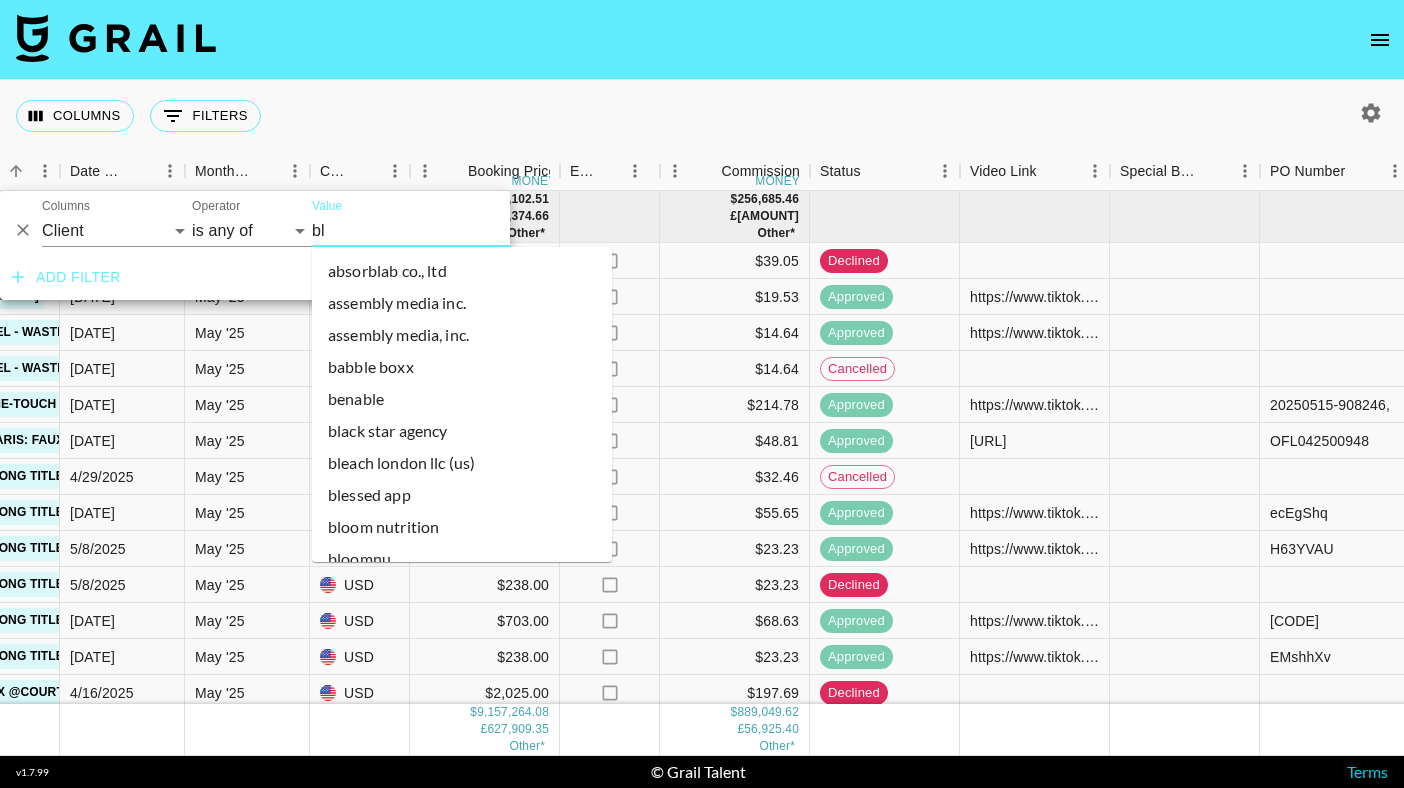 type on "blo" 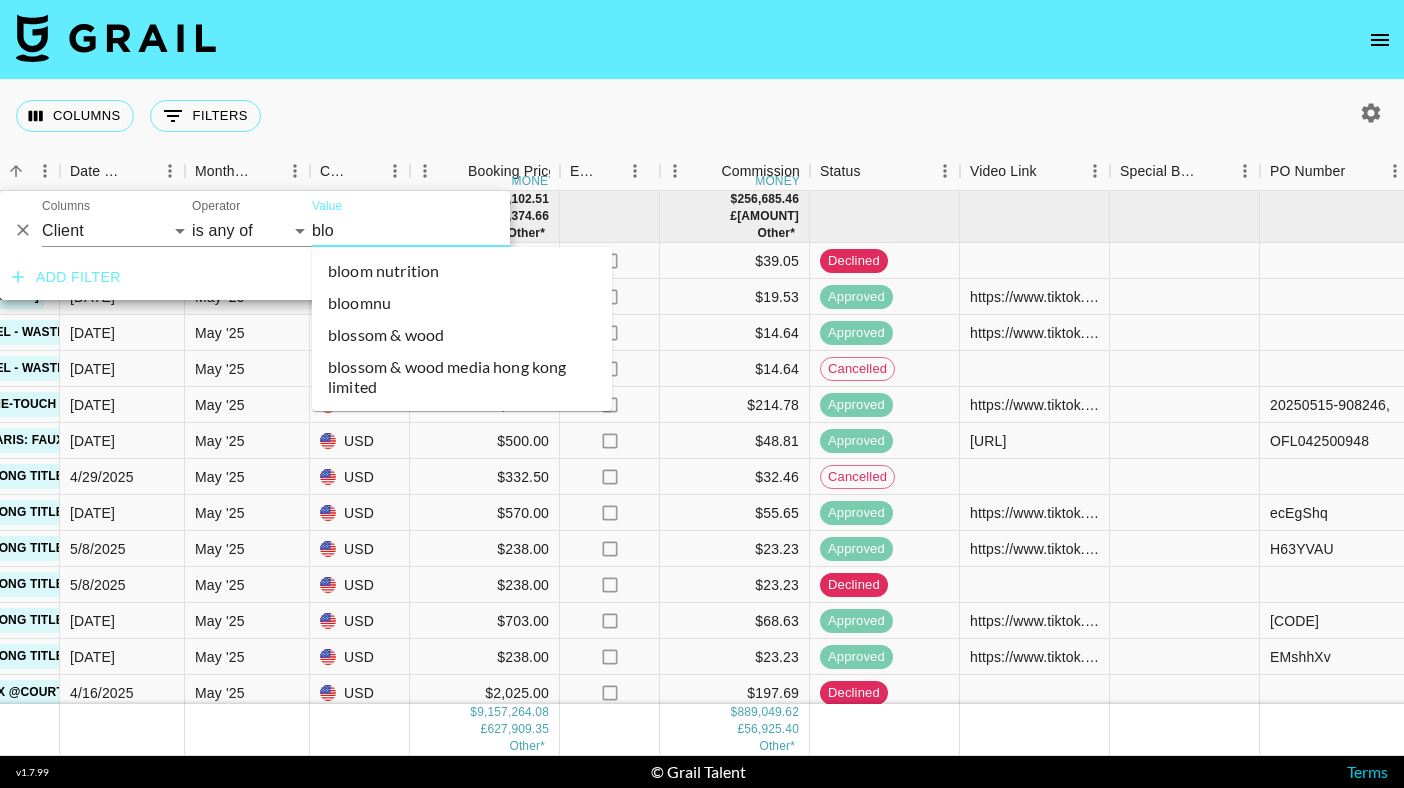 click on "blossom & wood" at bounding box center [462, 335] 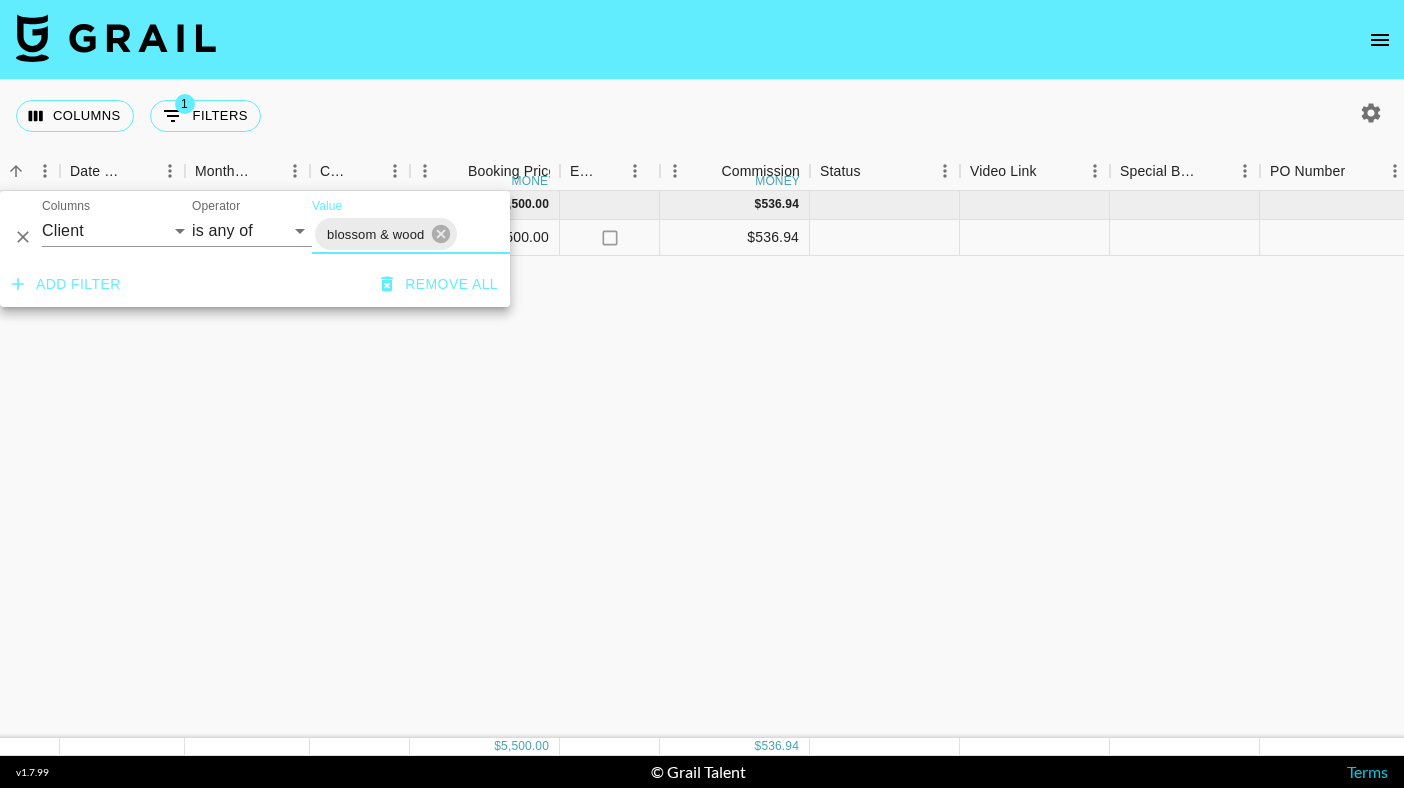 click on "[MONTH] '[YEAR]  ( [NUMBER] ) $[AMOUNT] $[AMOUNT] [CODE] [NAME] [NAME]@[DOMAIN] [BRAND] [DATE] [MONTH] '[YEAR] USD $[AMOUNT] [NO] $[AMOUNT] [NO]" at bounding box center [667, 464] 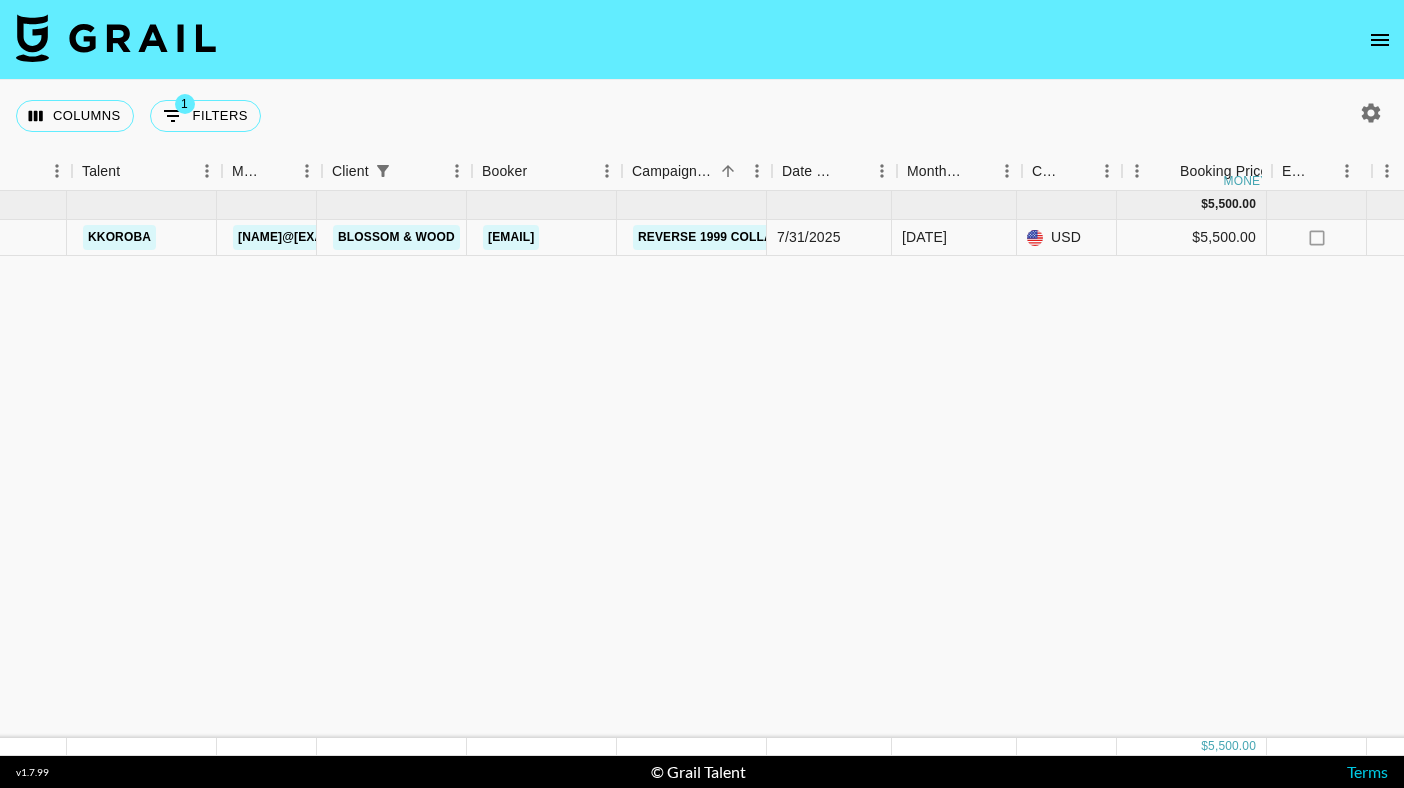 scroll, scrollTop: 0, scrollLeft: 340, axis: horizontal 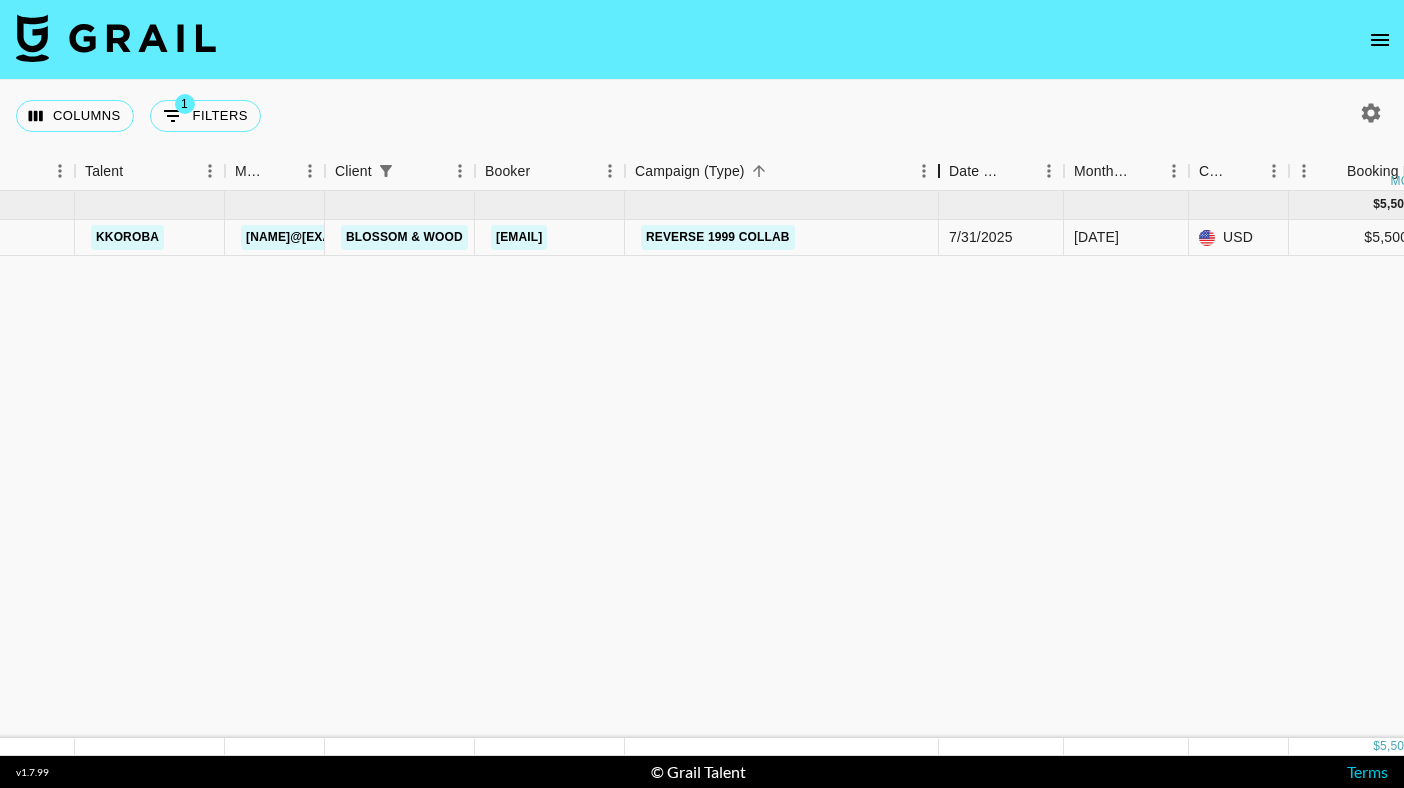 drag, startPoint x: 776, startPoint y: 173, endPoint x: 937, endPoint y: 172, distance: 161.00311 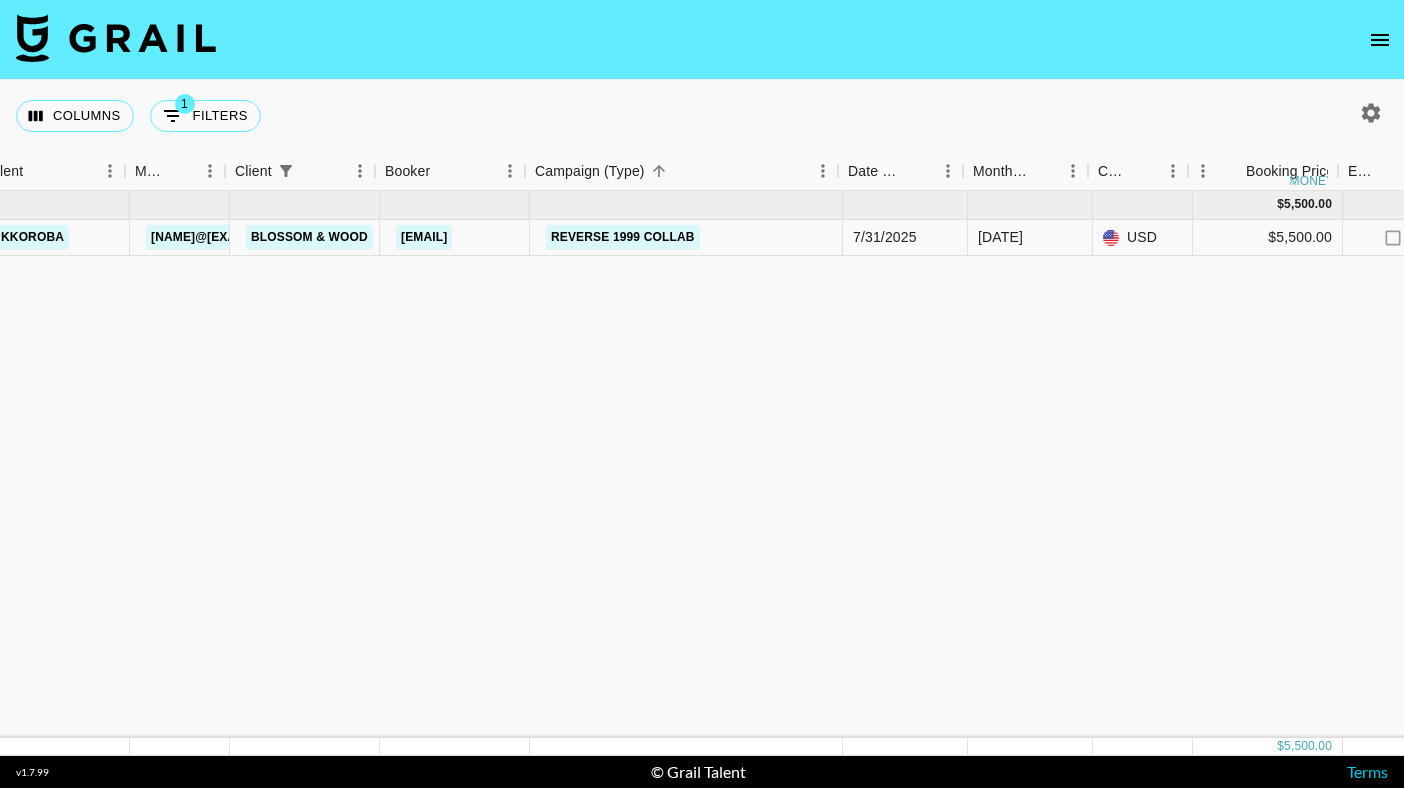 scroll, scrollTop: 0, scrollLeft: 440, axis: horizontal 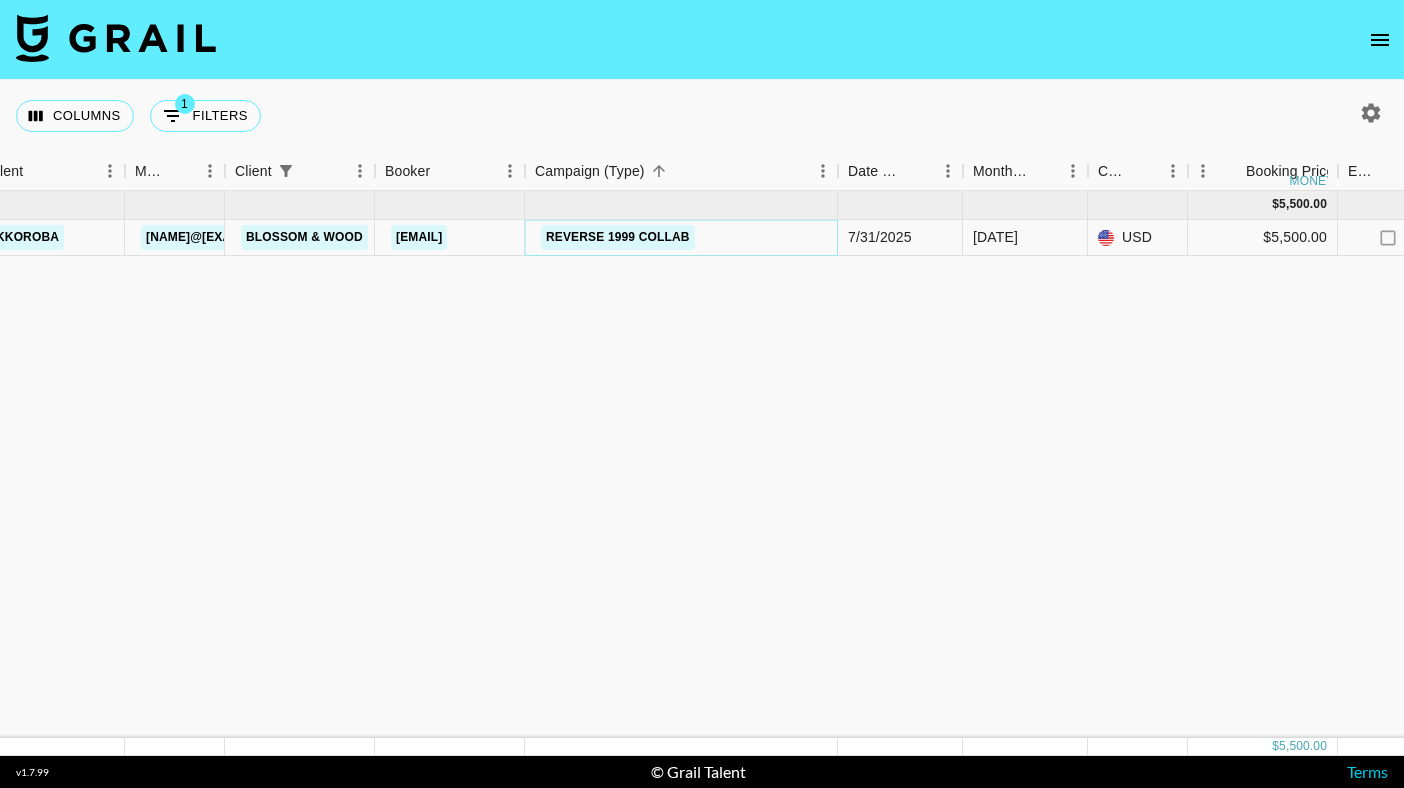 click on "reverse 1999 collab" at bounding box center (618, 237) 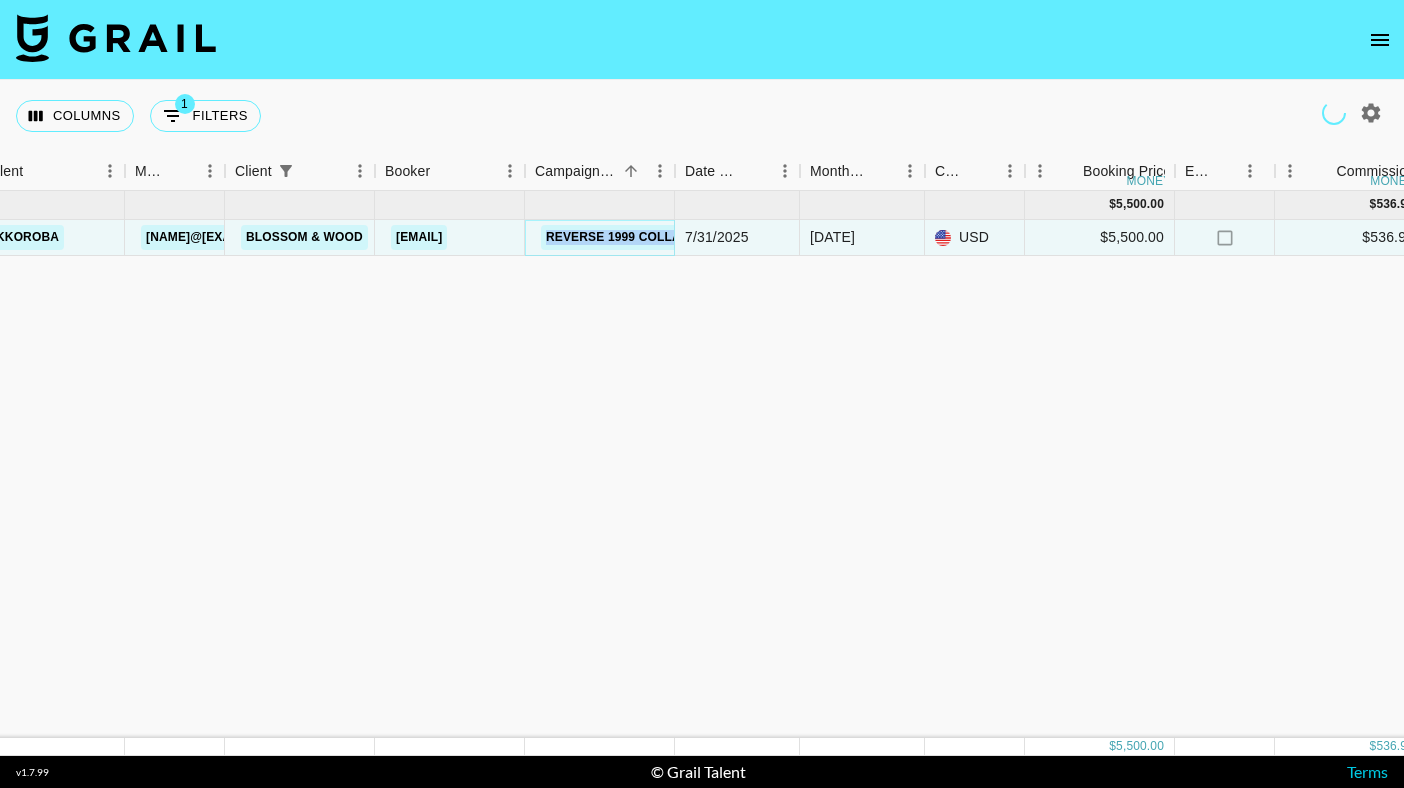 copy on "reverse 1999 collab" 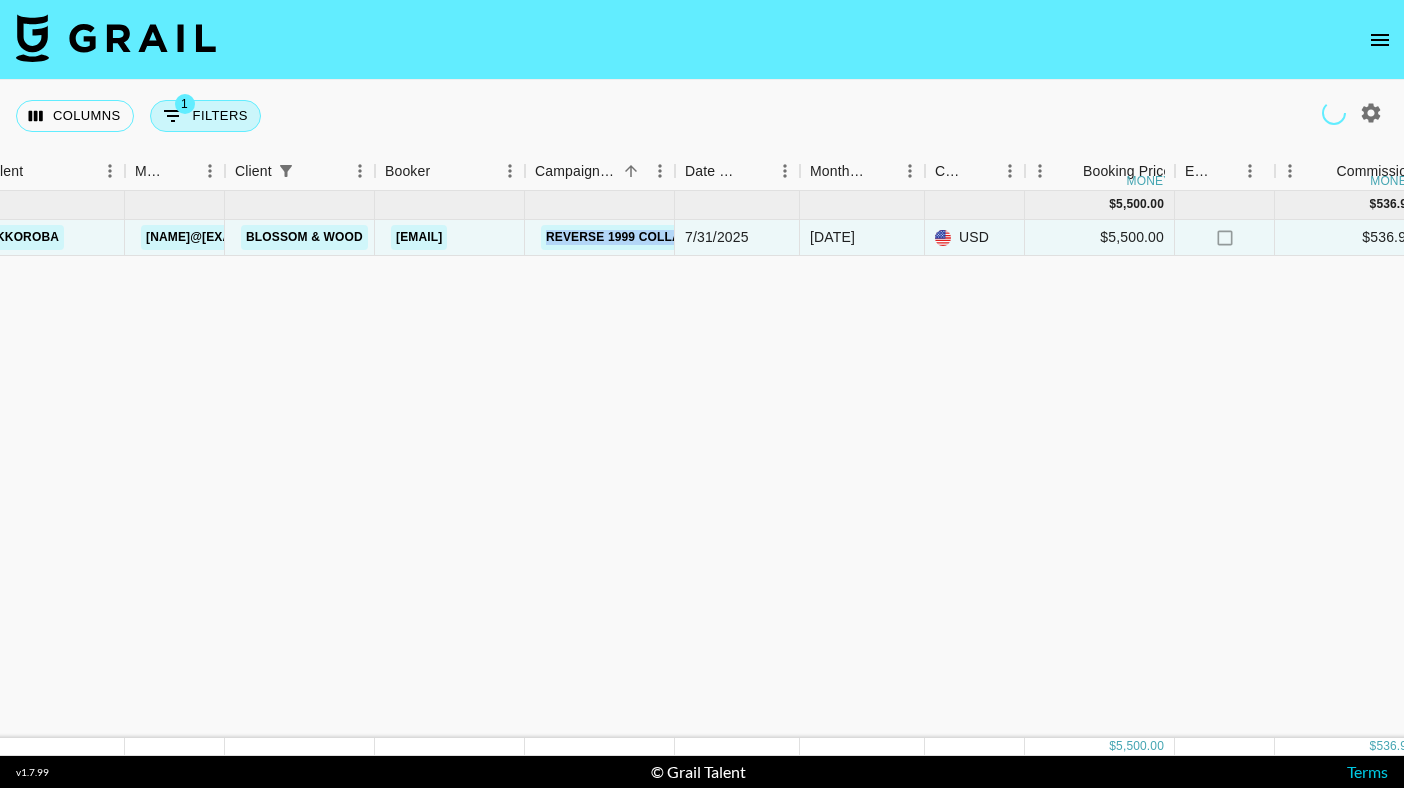 click on "1 Filters" at bounding box center (205, 116) 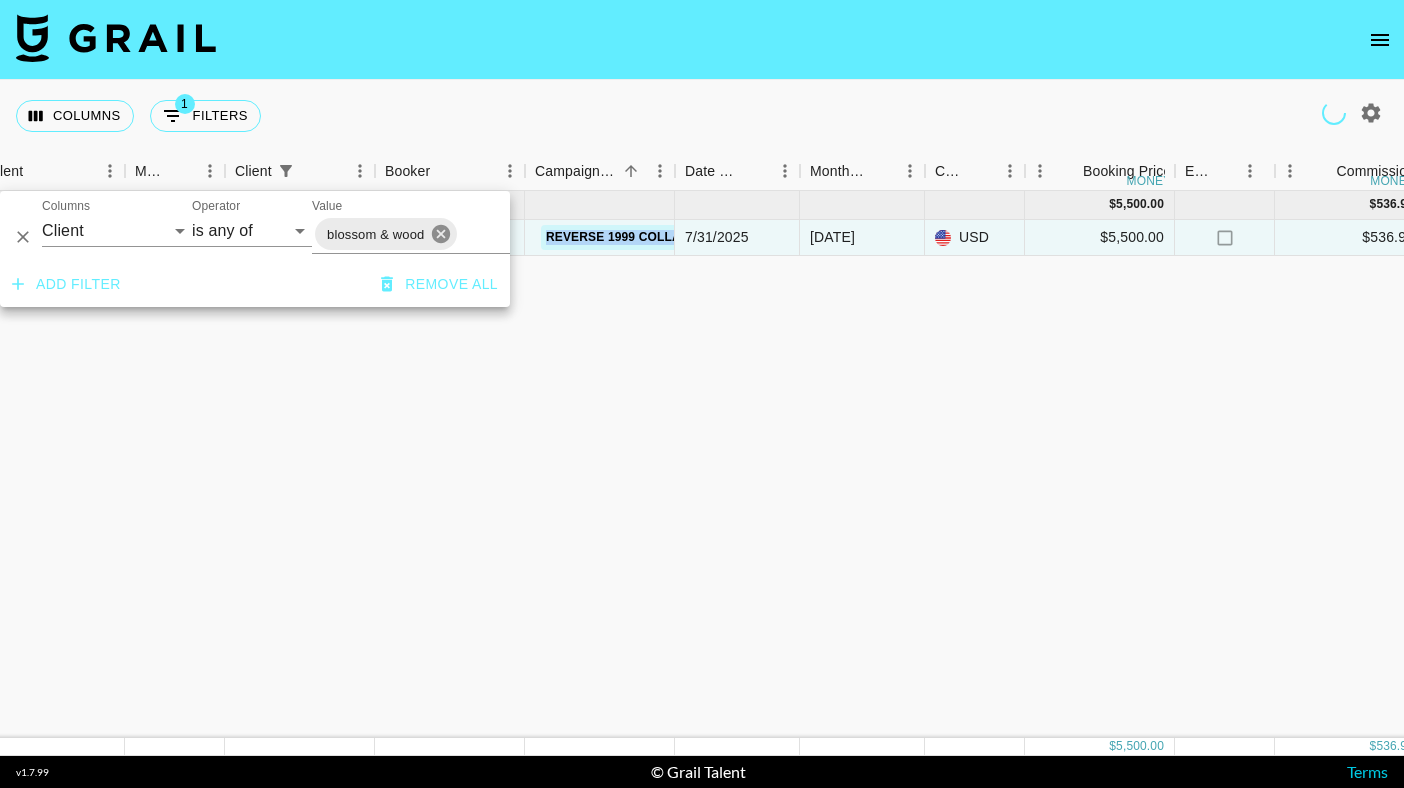 click 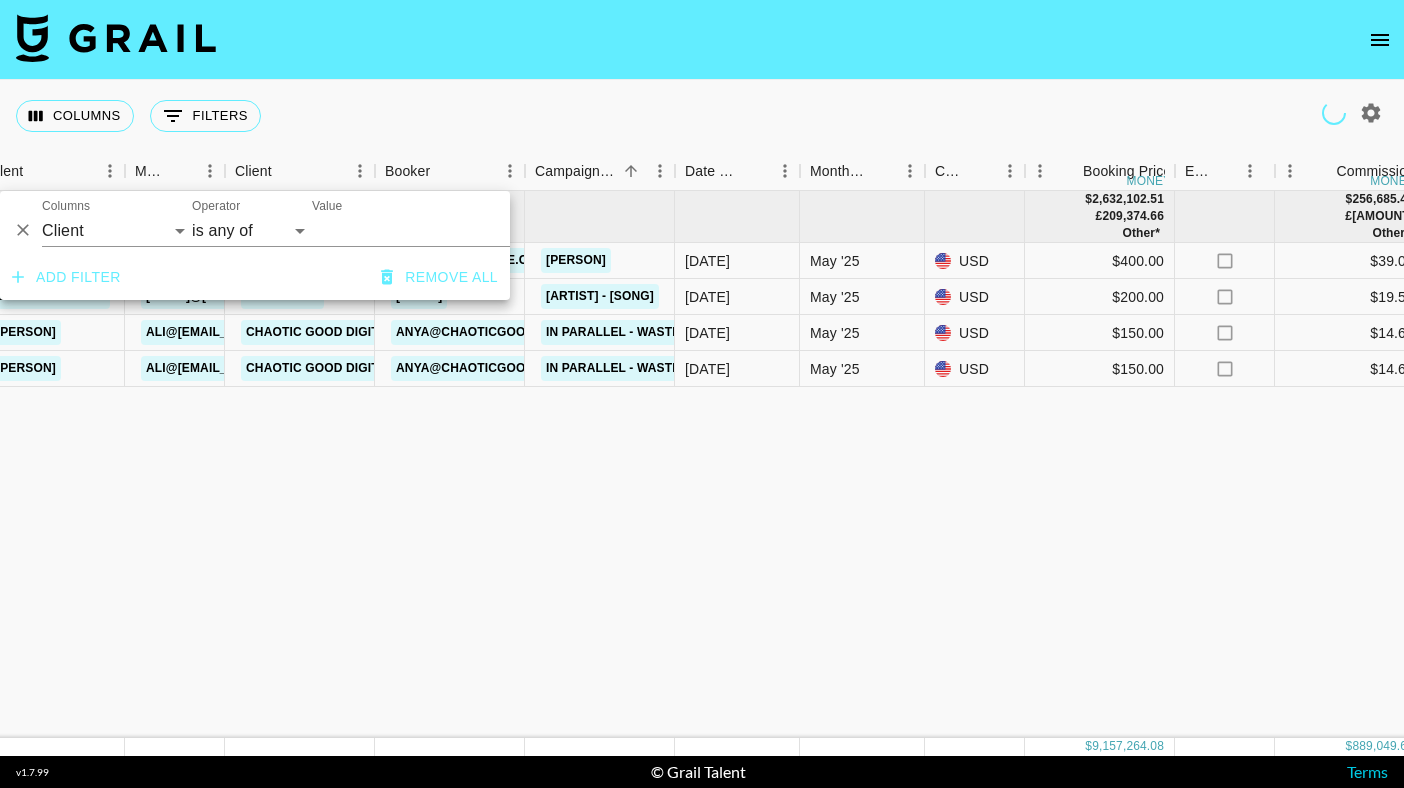 click on "Value" at bounding box center (447, 230) 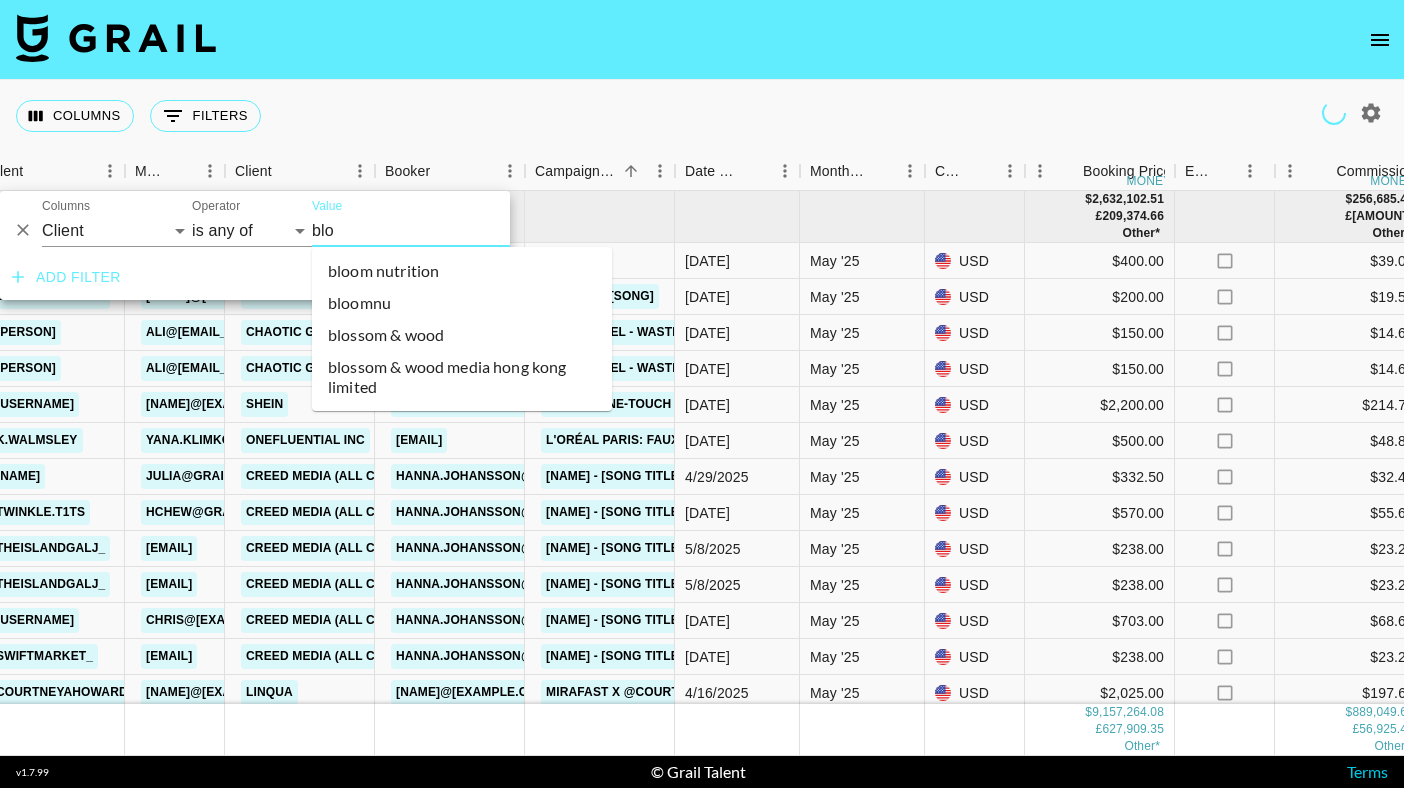 click on "blo" at bounding box center (447, 230) 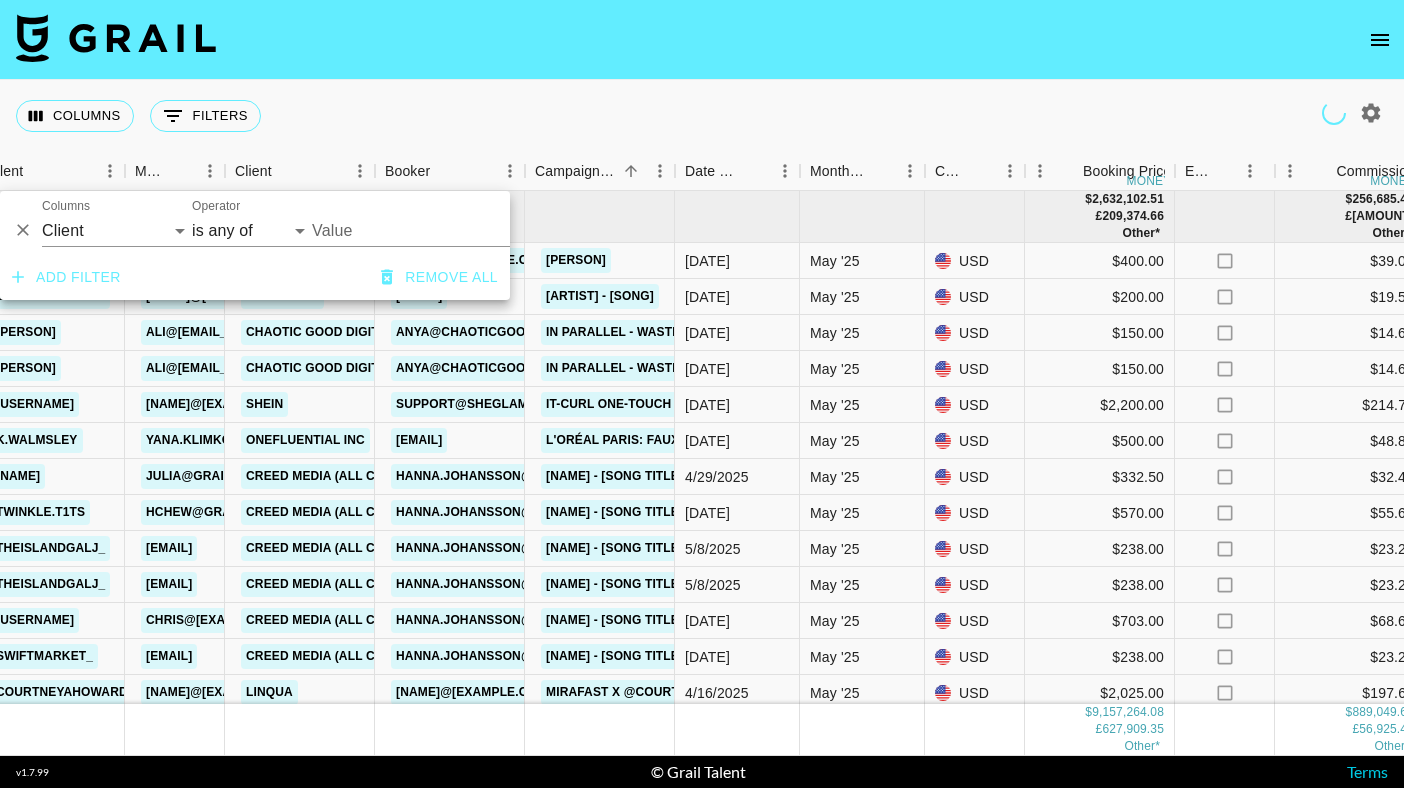 click on "Value" at bounding box center (447, 230) 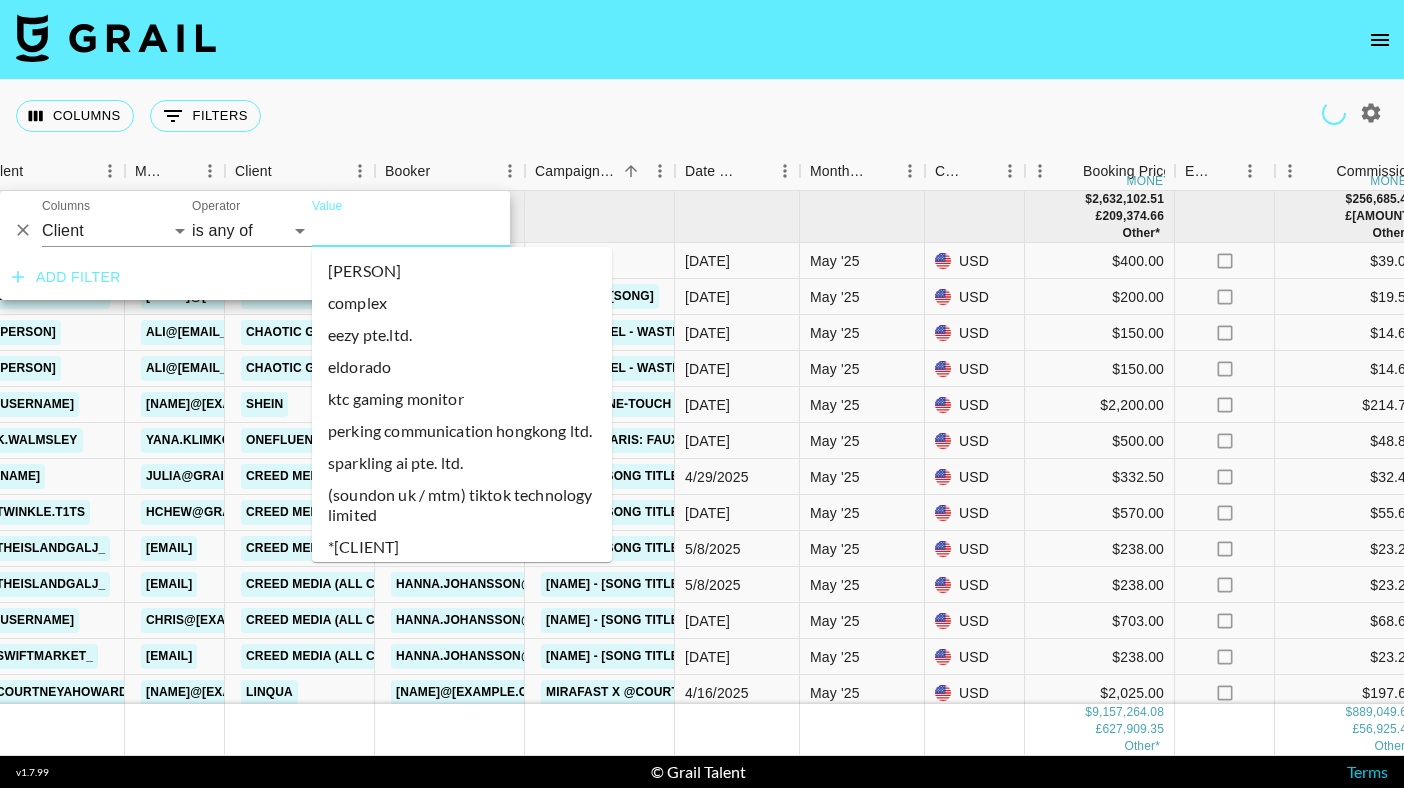 click on "Value" at bounding box center [447, 230] 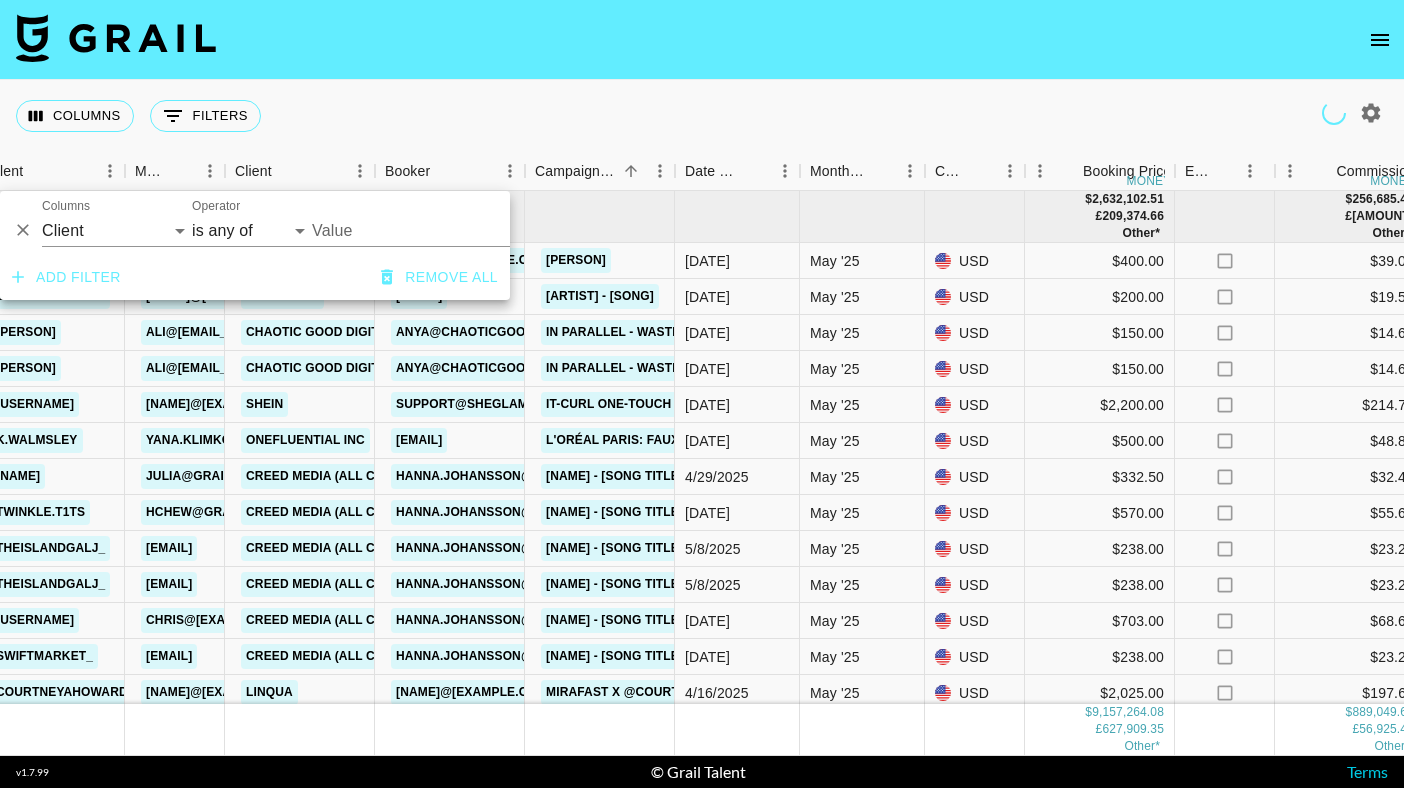 click on "Value" at bounding box center (447, 230) 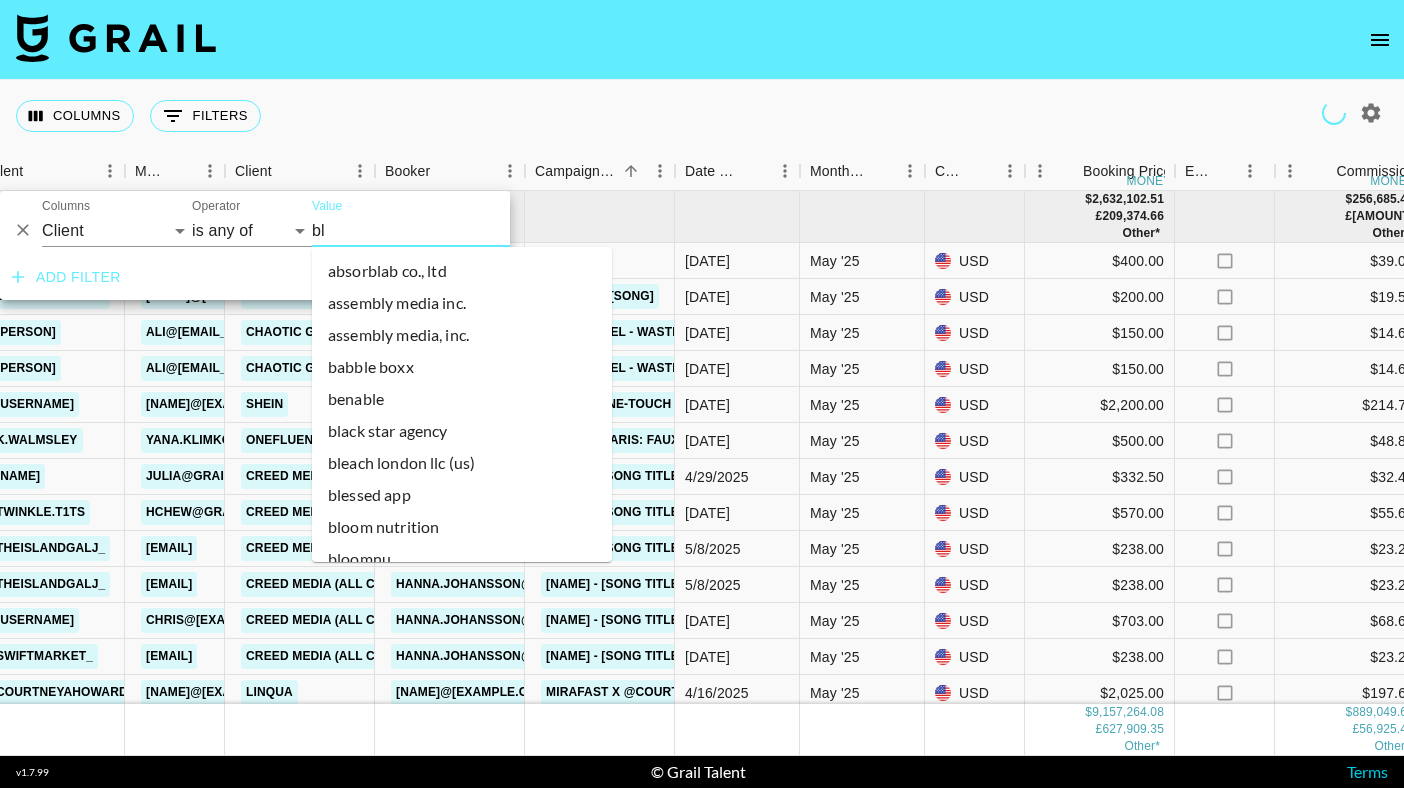 type on "blo" 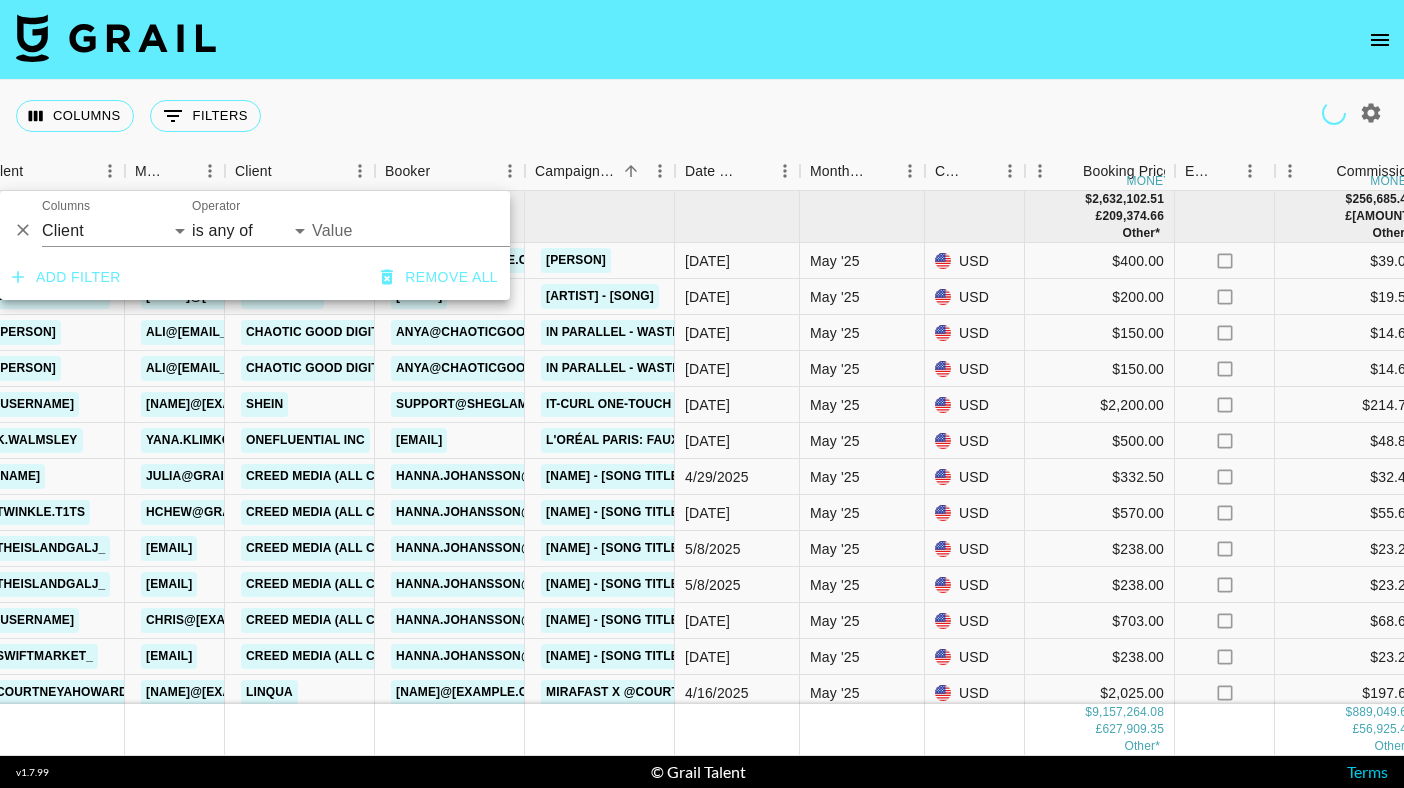 click on "Value" at bounding box center [447, 230] 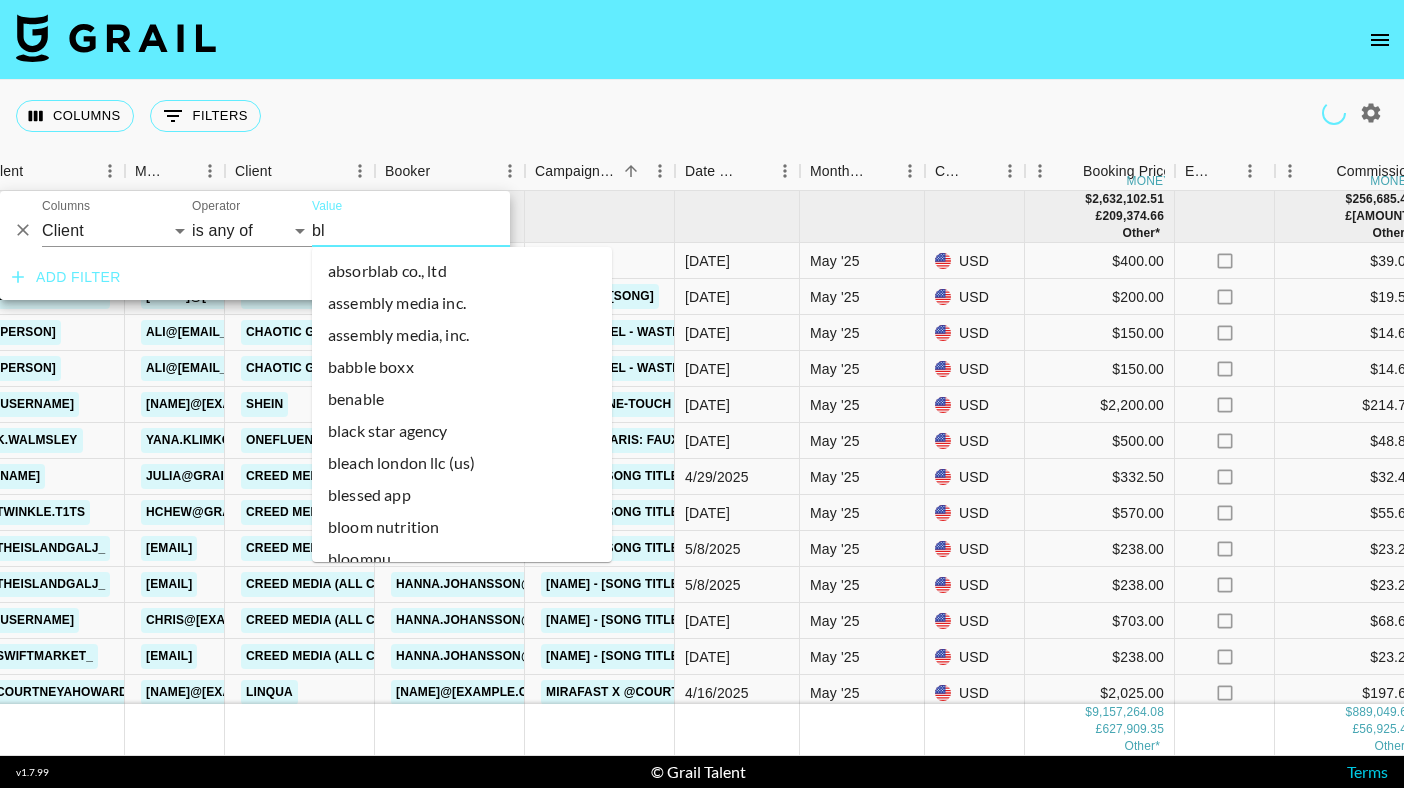 type on "blo" 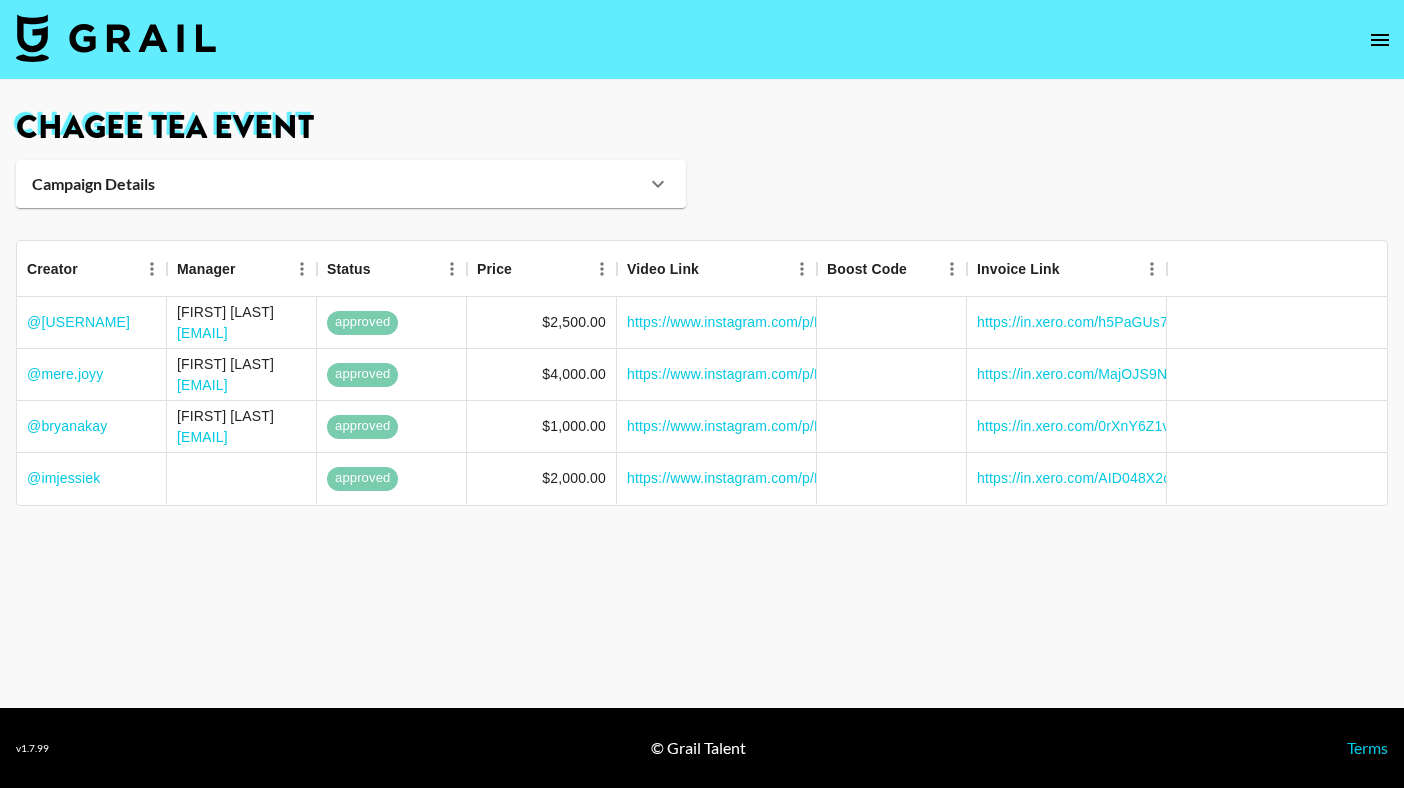 scroll, scrollTop: 0, scrollLeft: 0, axis: both 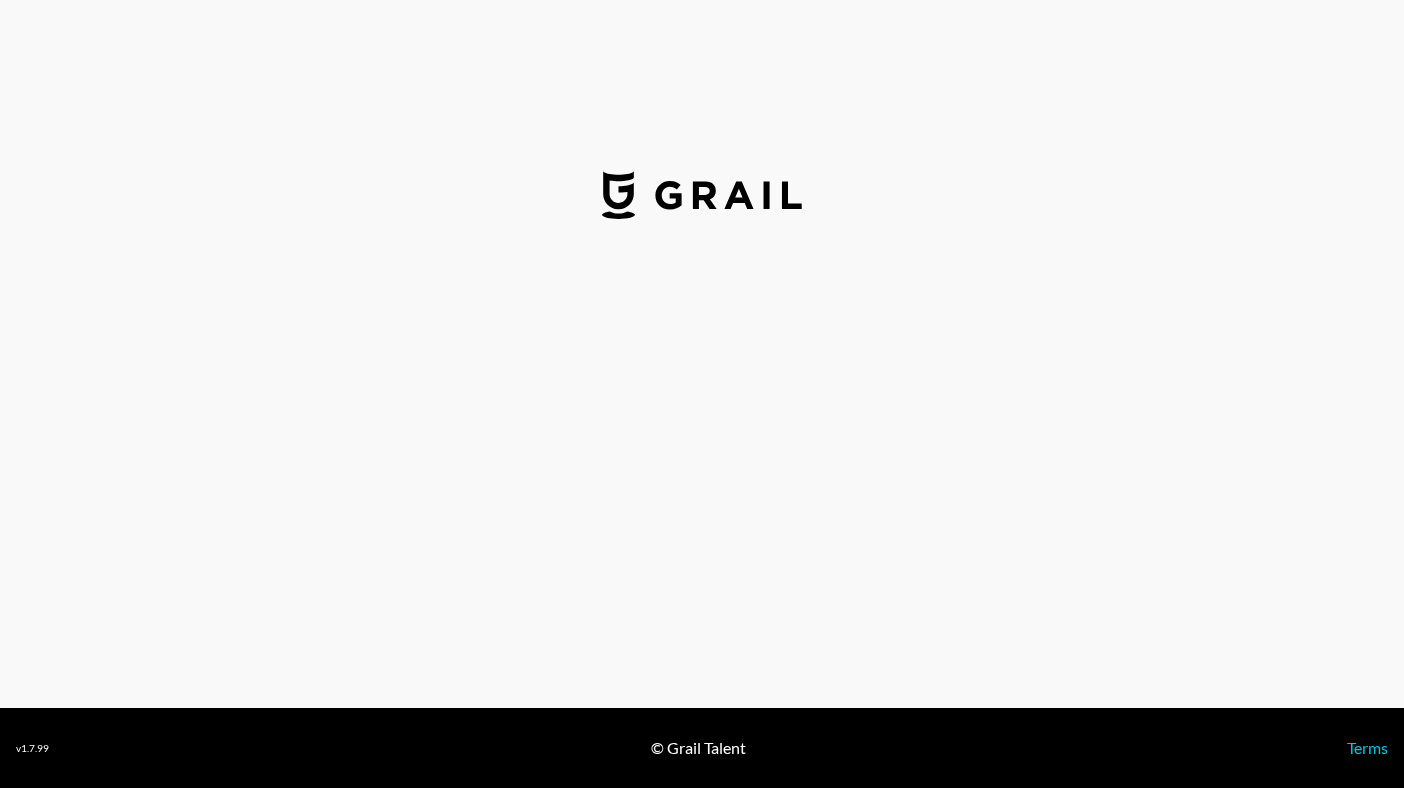 select on "USD" 